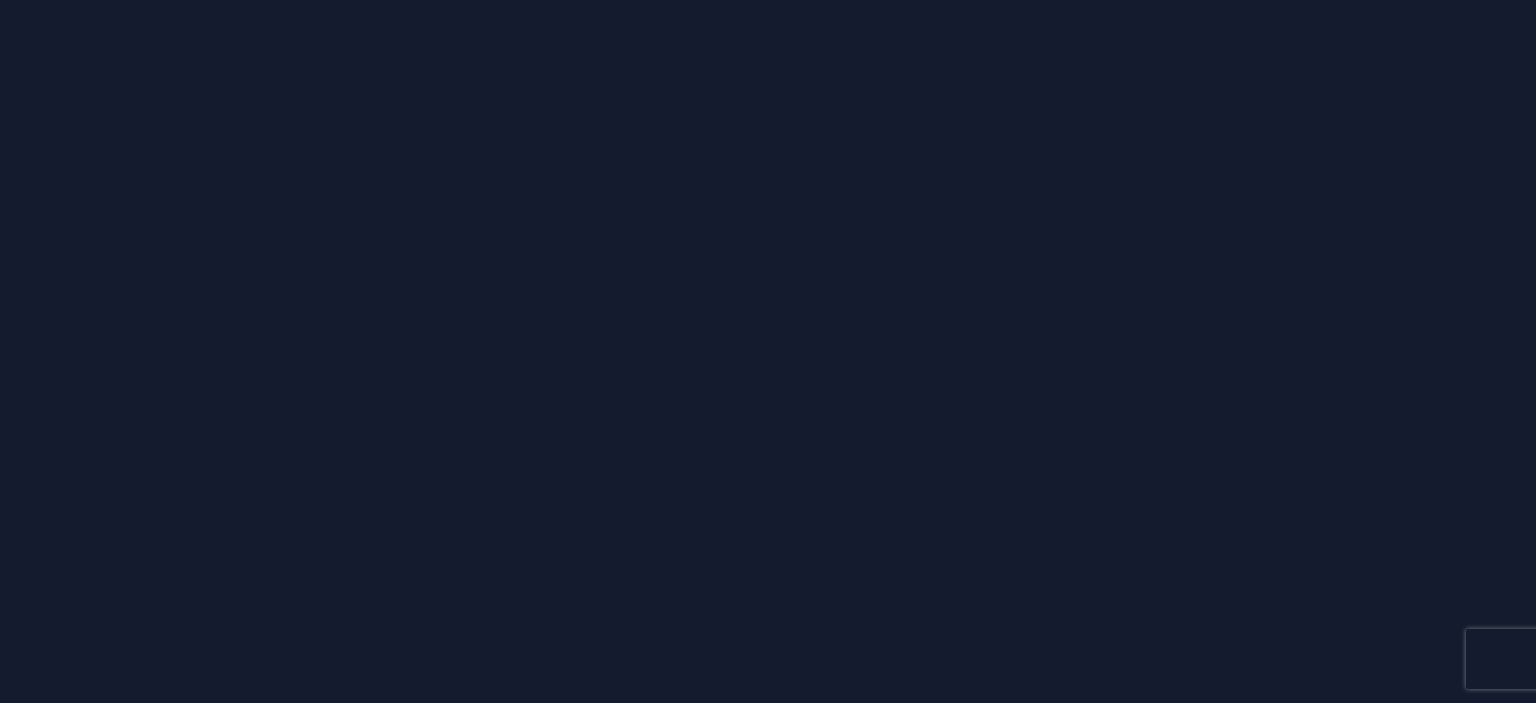scroll, scrollTop: 0, scrollLeft: 0, axis: both 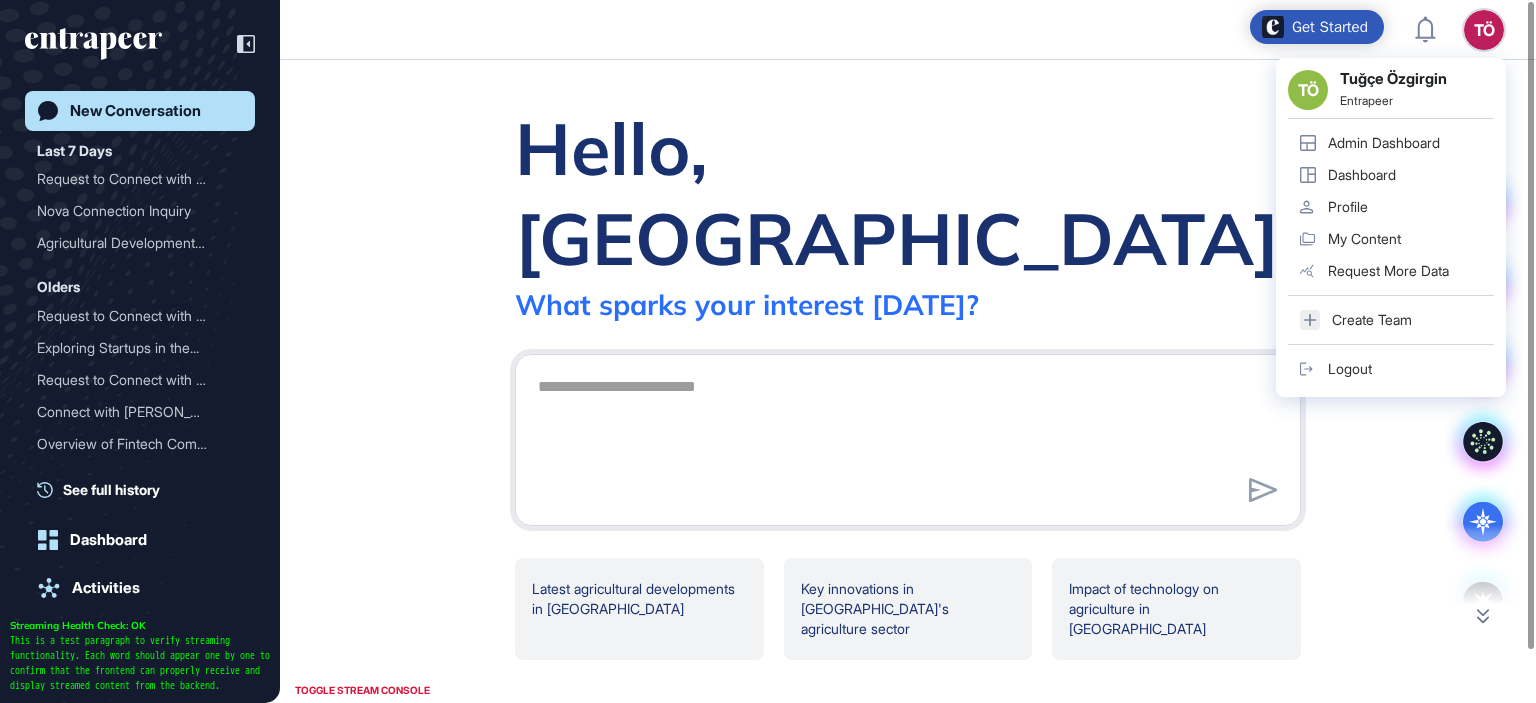 click on "Admin Dashboard" at bounding box center (1384, 143) 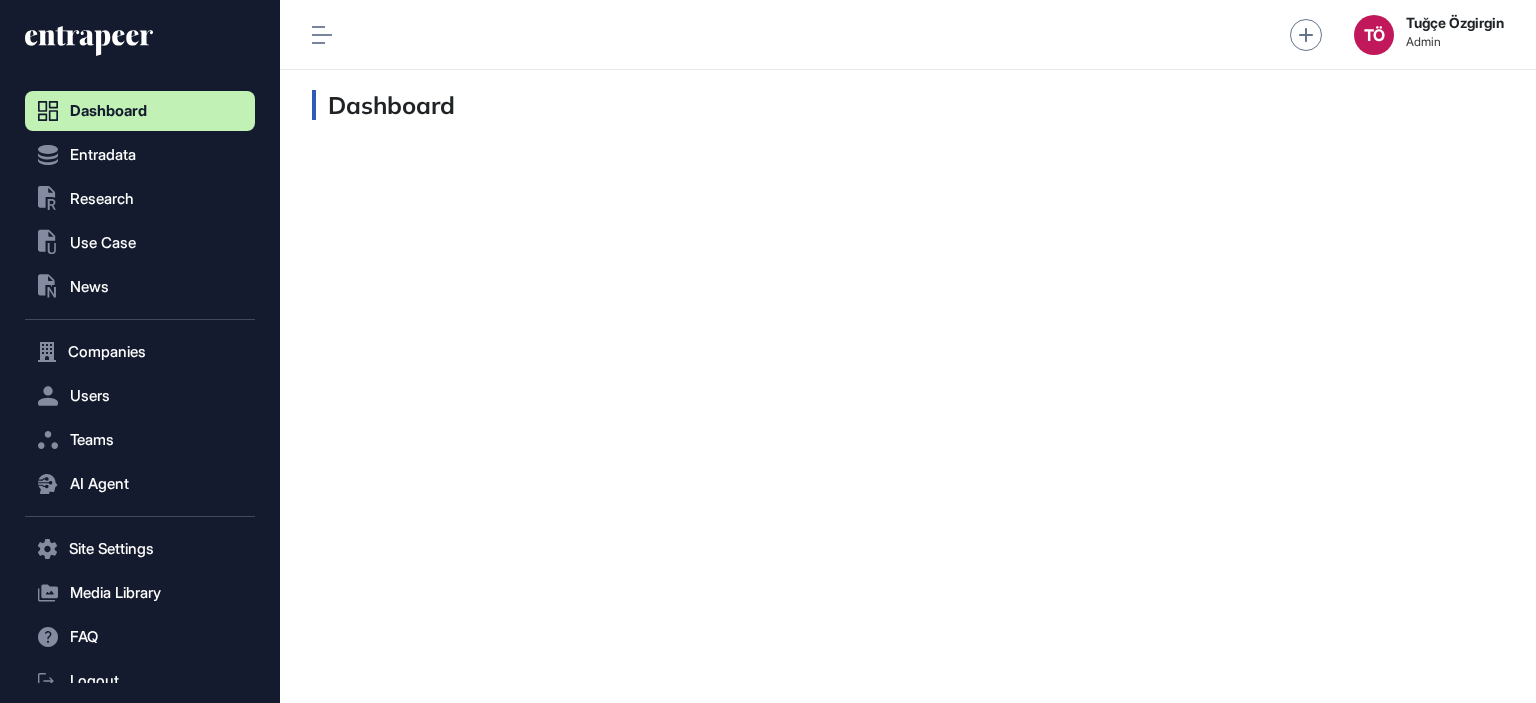 scroll, scrollTop: 663, scrollLeft: 229, axis: both 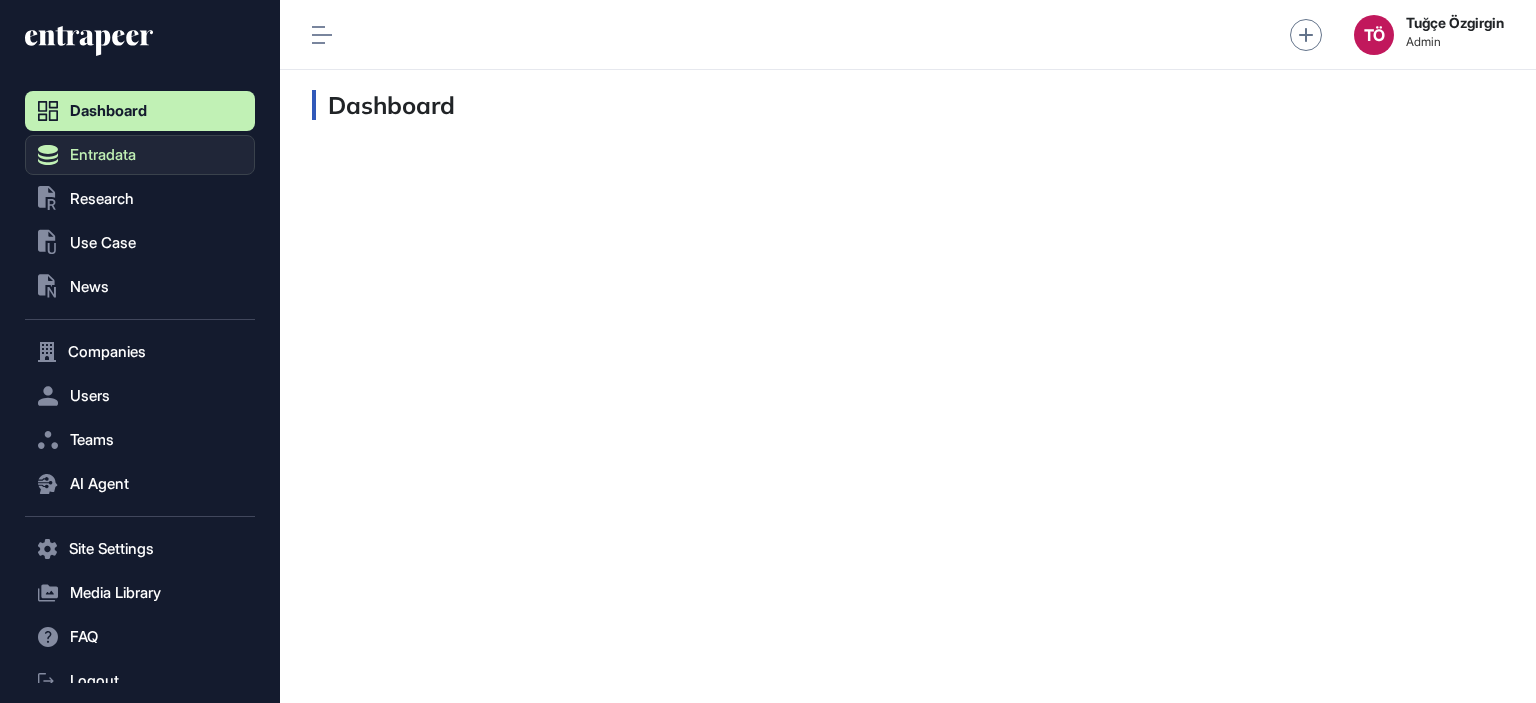 click on "Entradata" 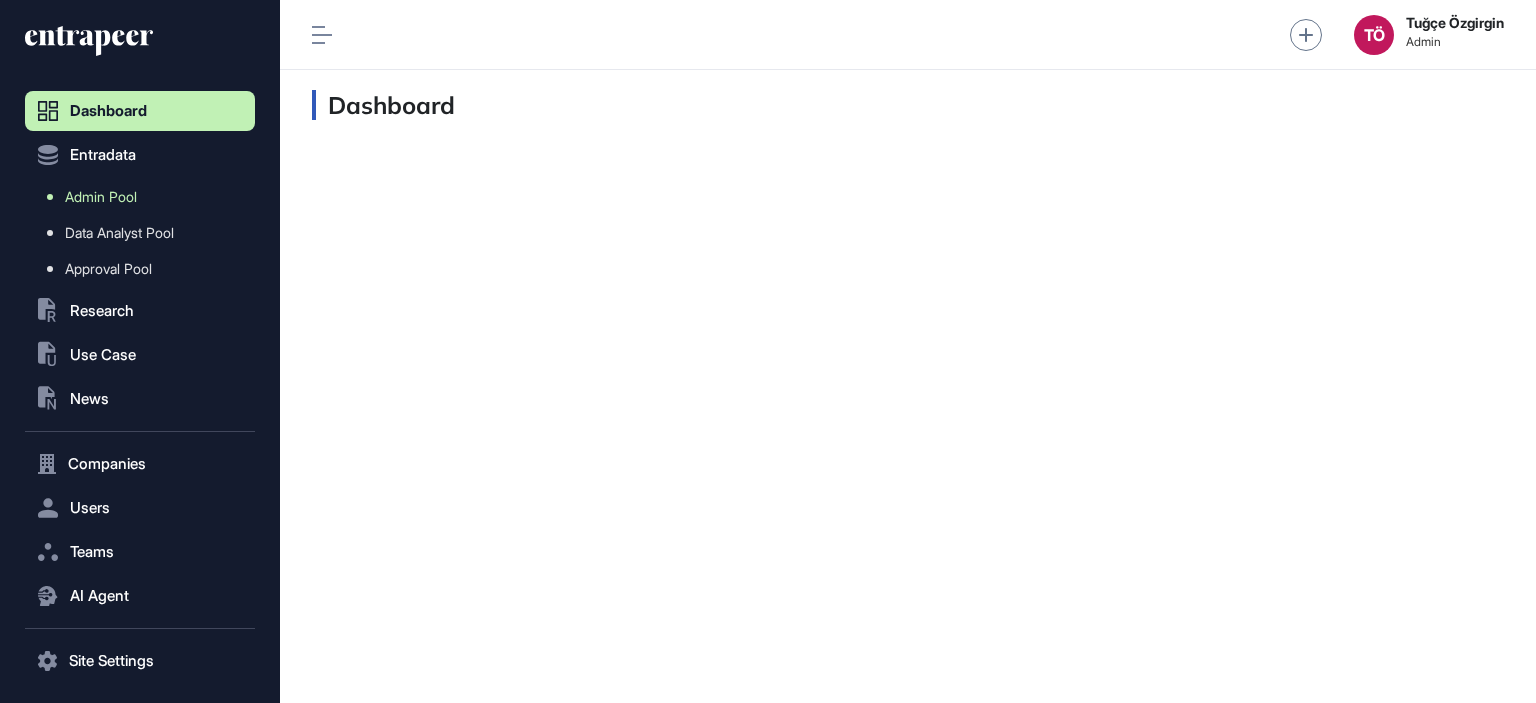 click on "Admin Pool" at bounding box center (145, 197) 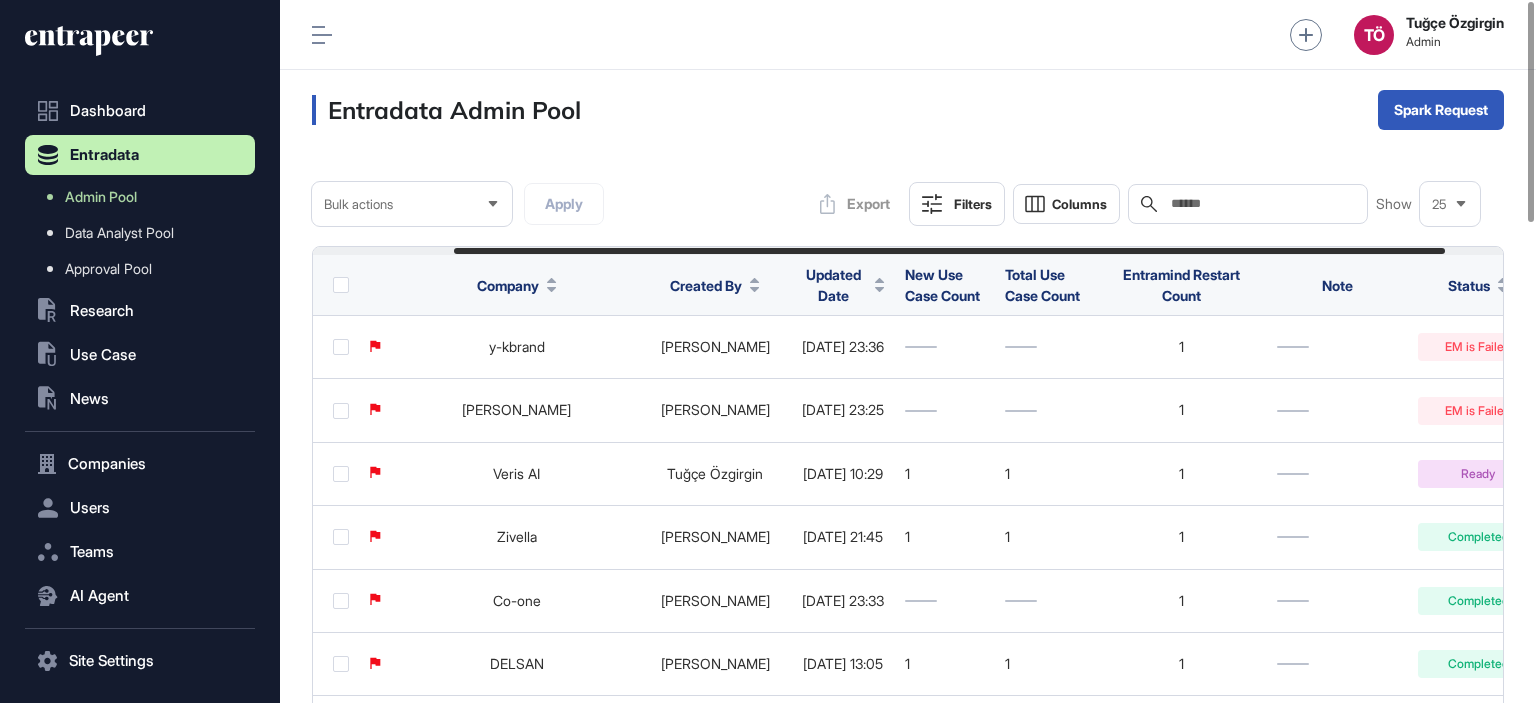 scroll, scrollTop: 0, scrollLeft: 203, axis: horizontal 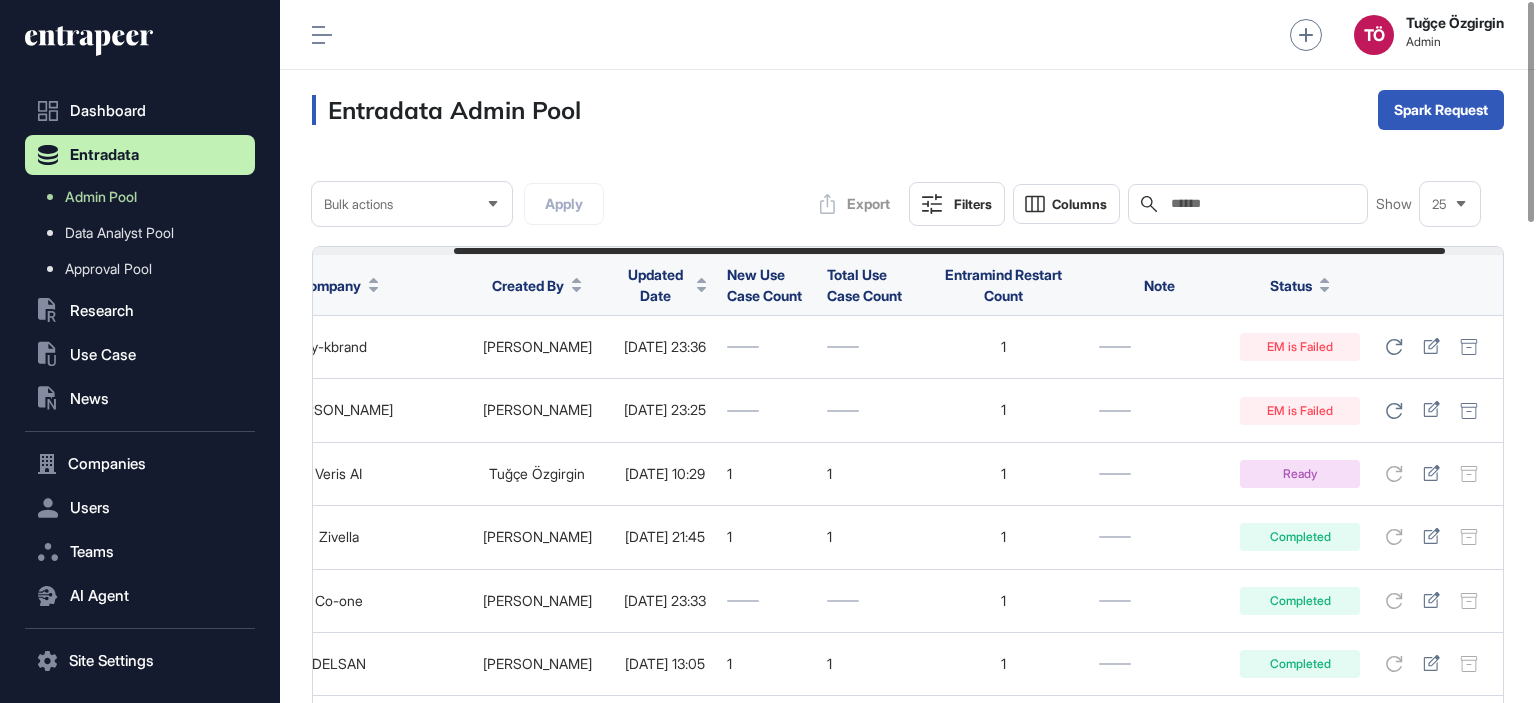 drag, startPoint x: 1148, startPoint y: 348, endPoint x: 1503, endPoint y: 347, distance: 355.0014 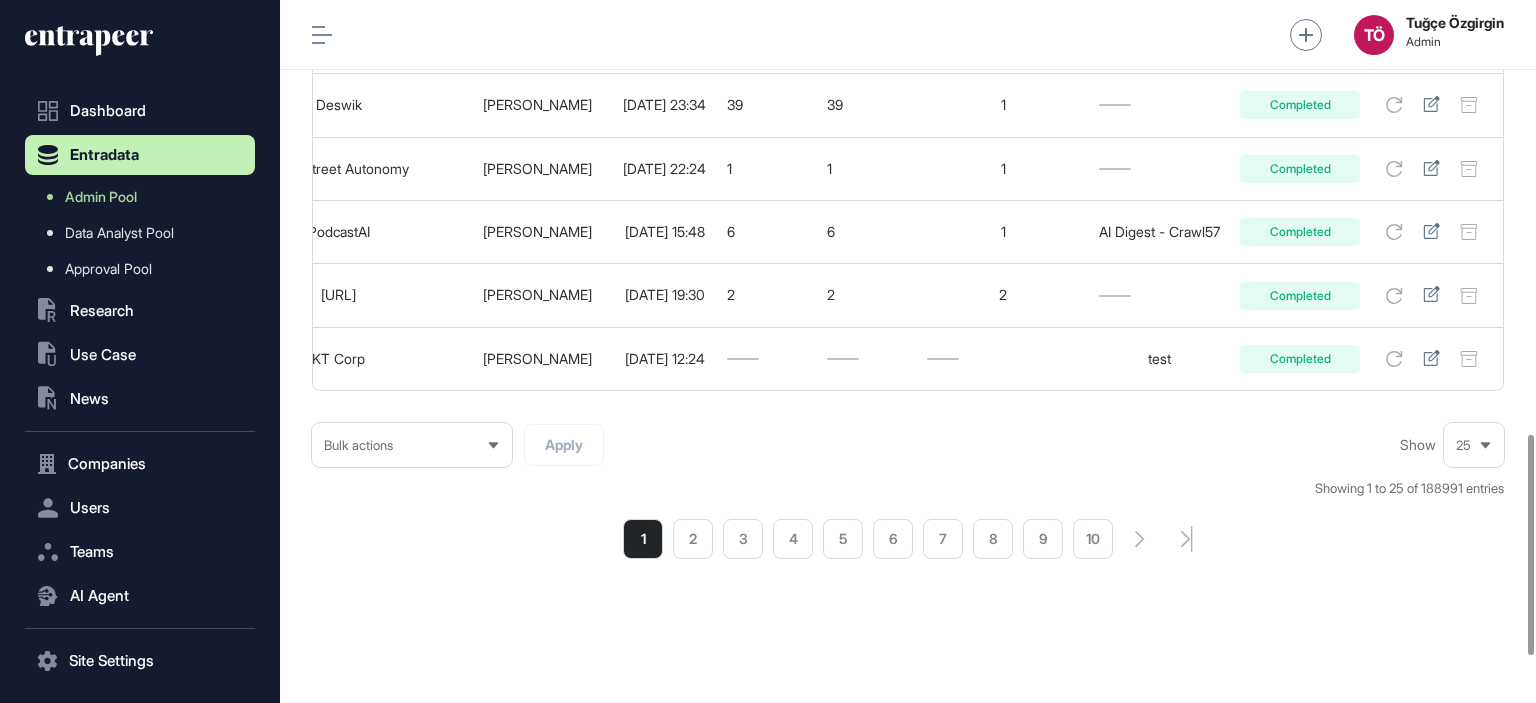 scroll, scrollTop: 1530, scrollLeft: 0, axis: vertical 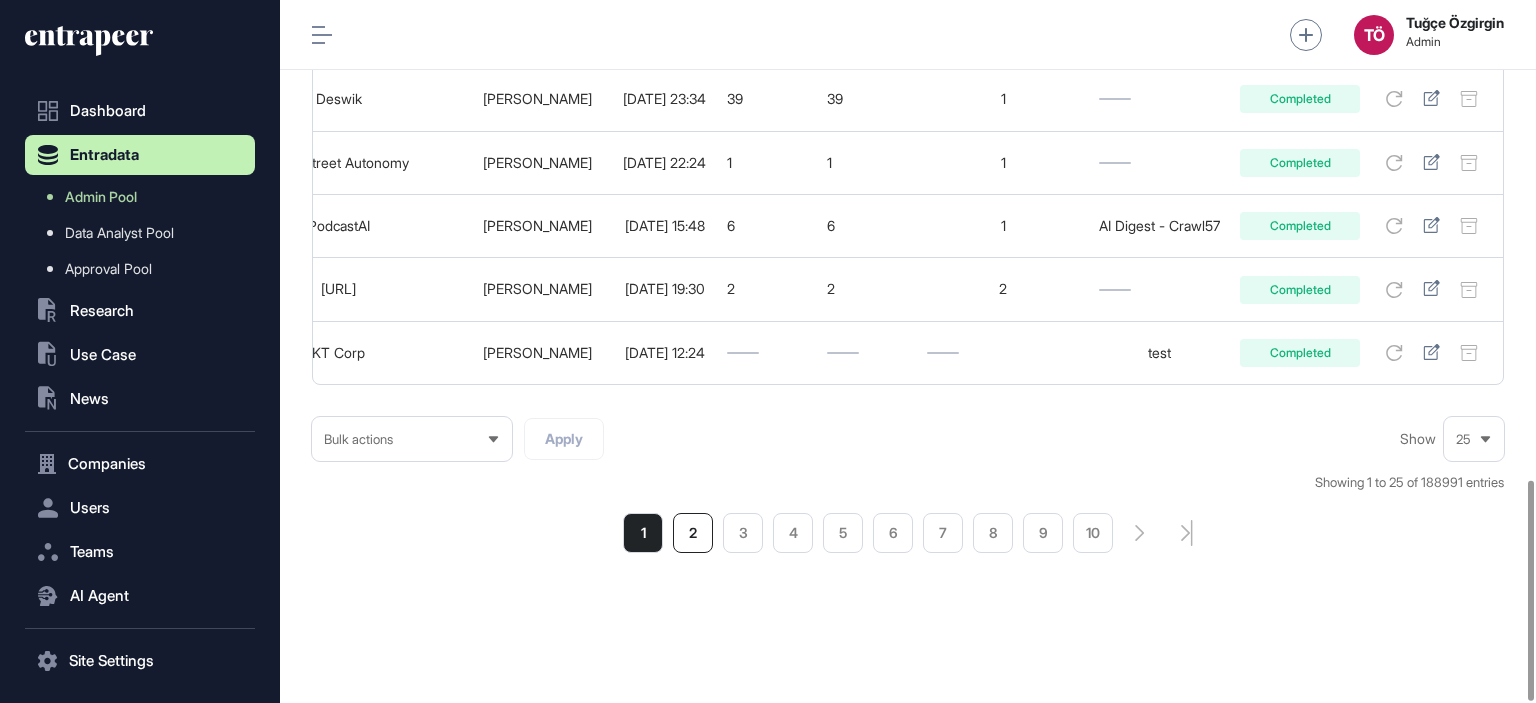 click on "2" at bounding box center (693, 533) 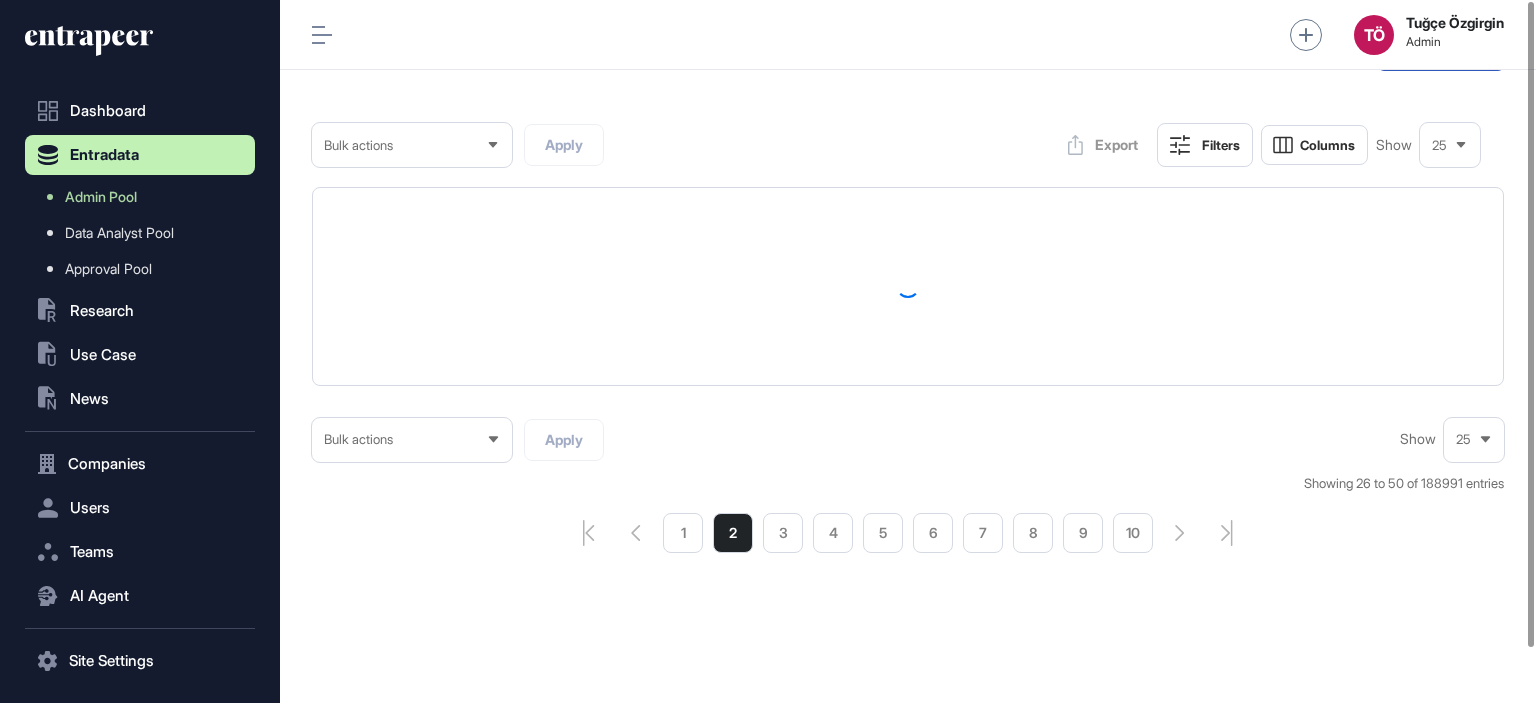 scroll, scrollTop: 0, scrollLeft: 0, axis: both 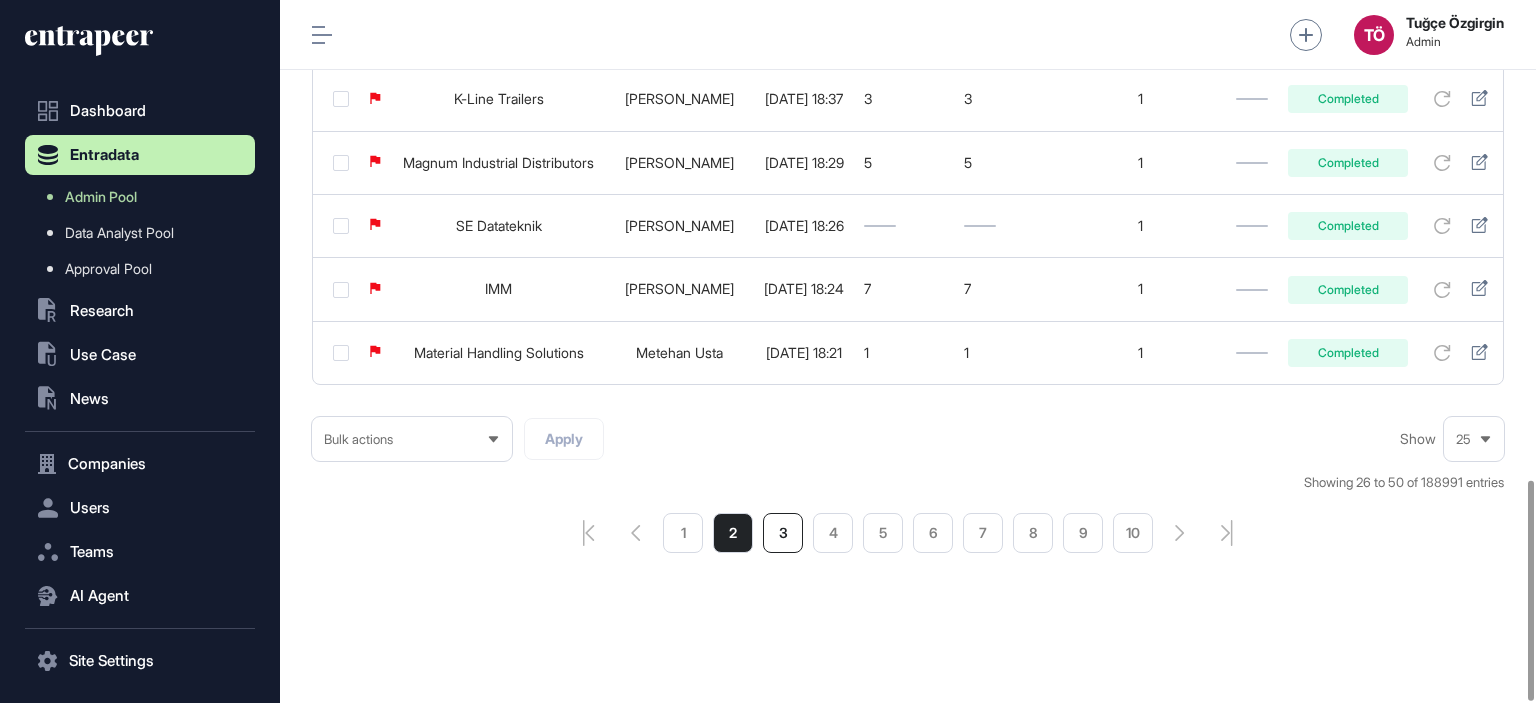 click on "3" at bounding box center [783, 533] 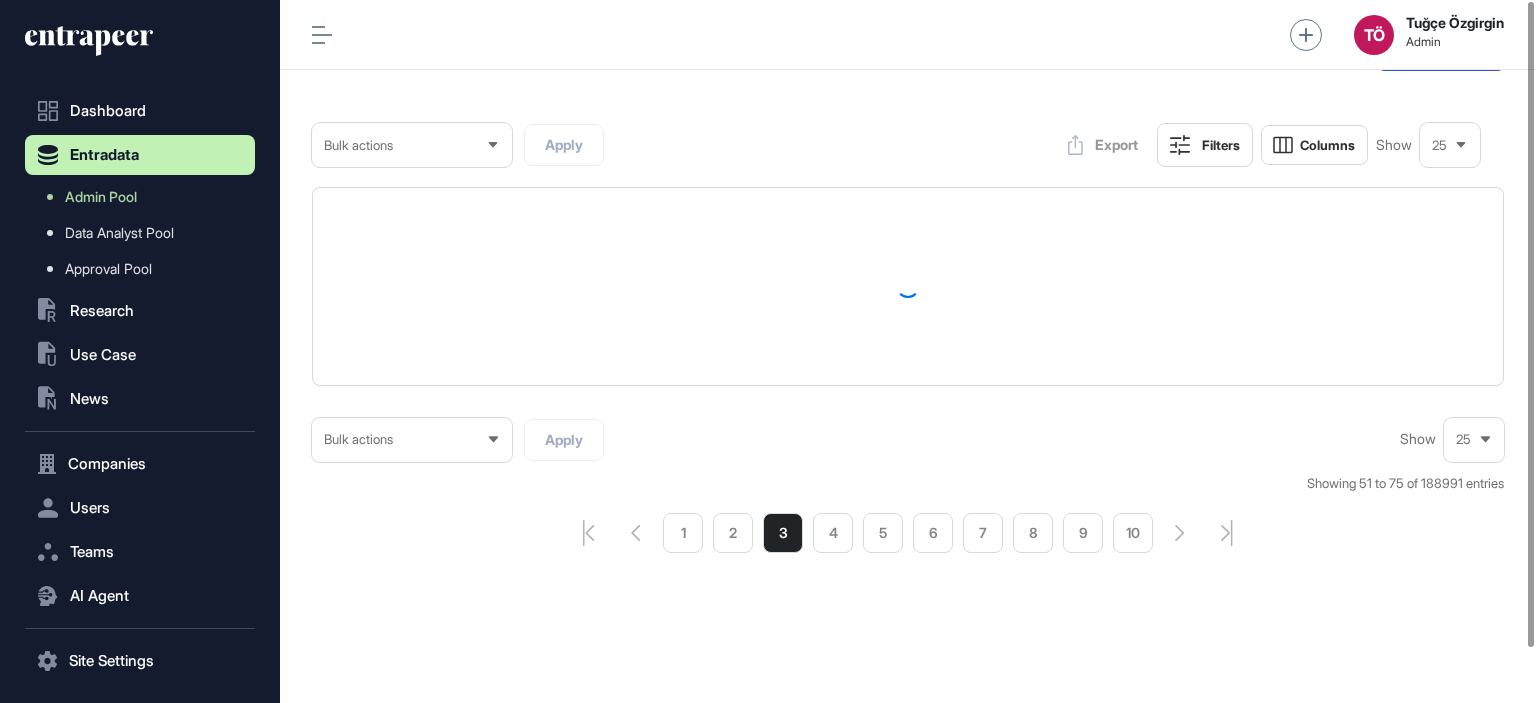 scroll, scrollTop: 0, scrollLeft: 0, axis: both 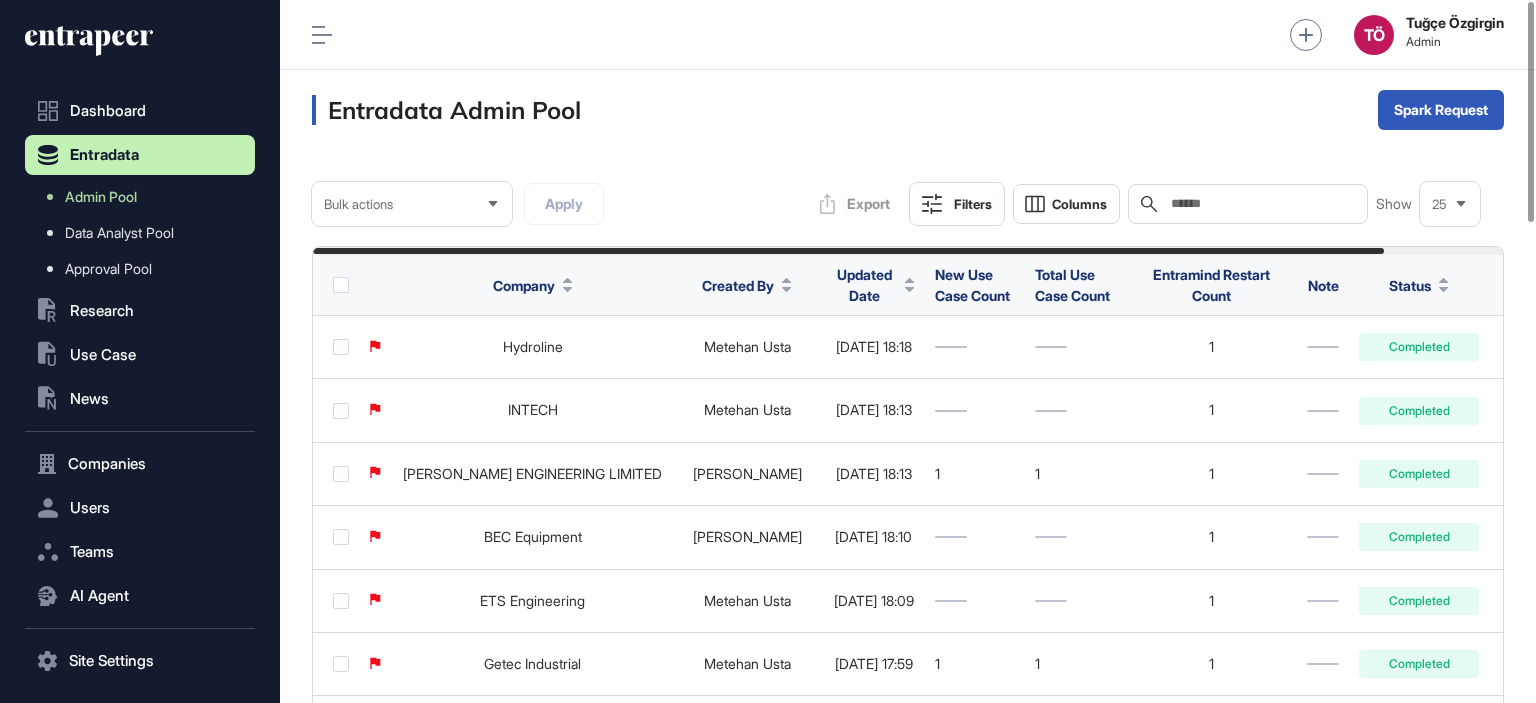click 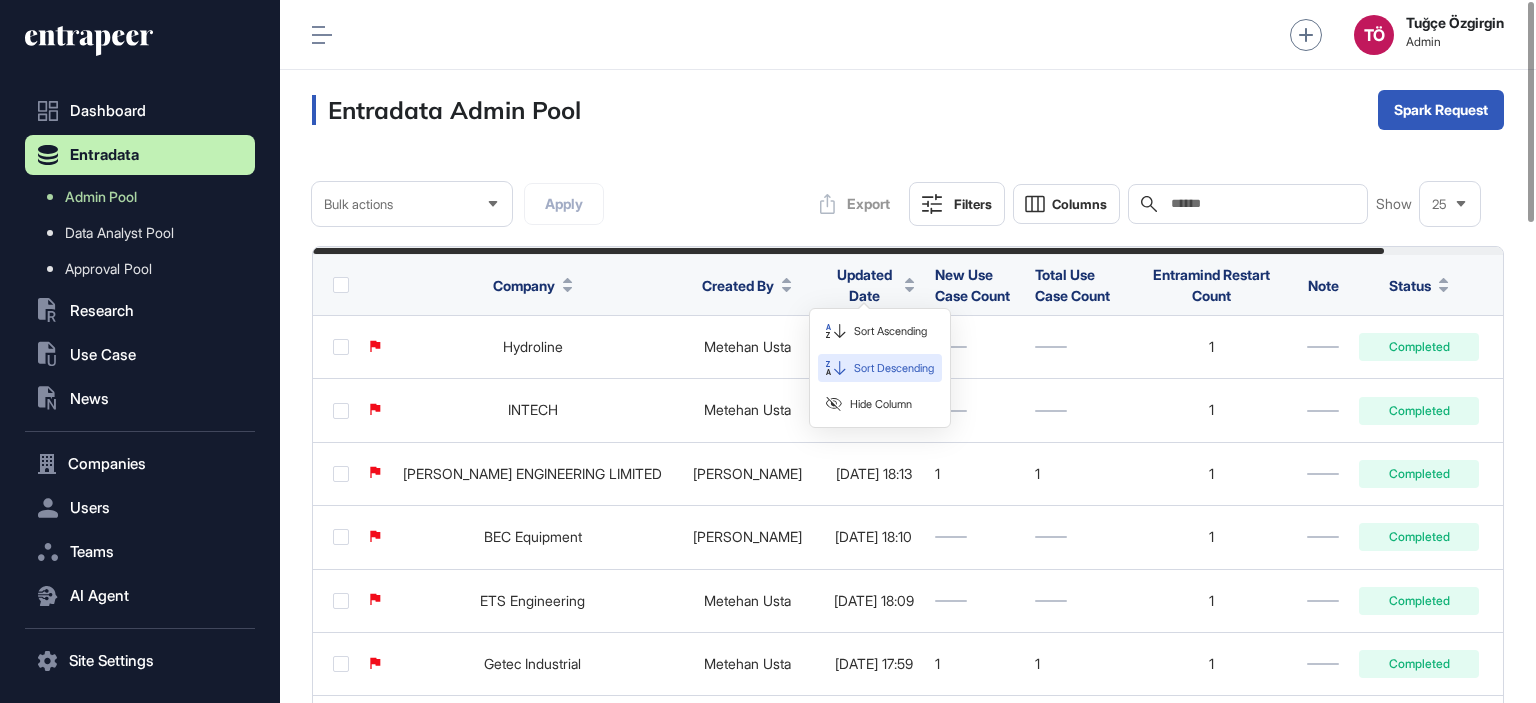 click on "Sort Descending" at bounding box center [894, 368] 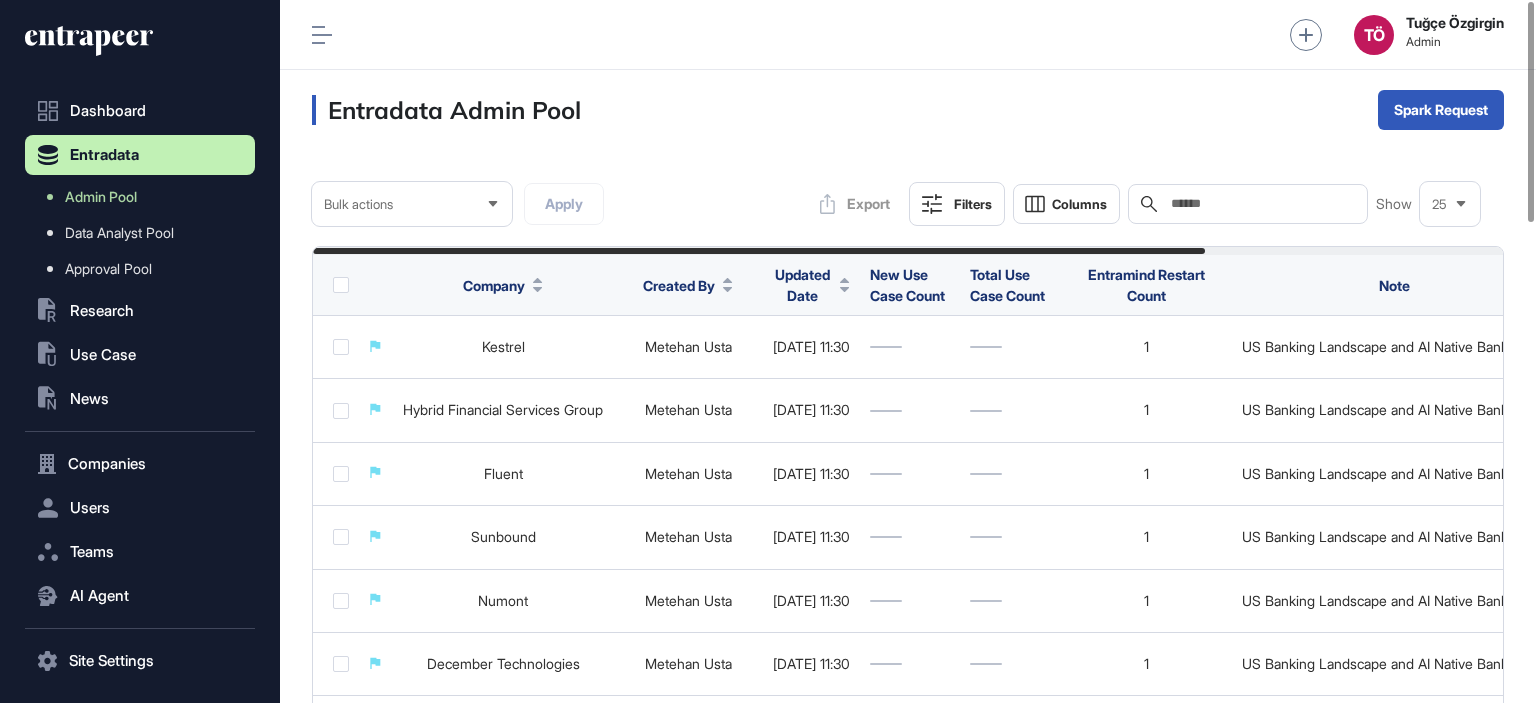 scroll, scrollTop: 0, scrollLeft: 397, axis: horizontal 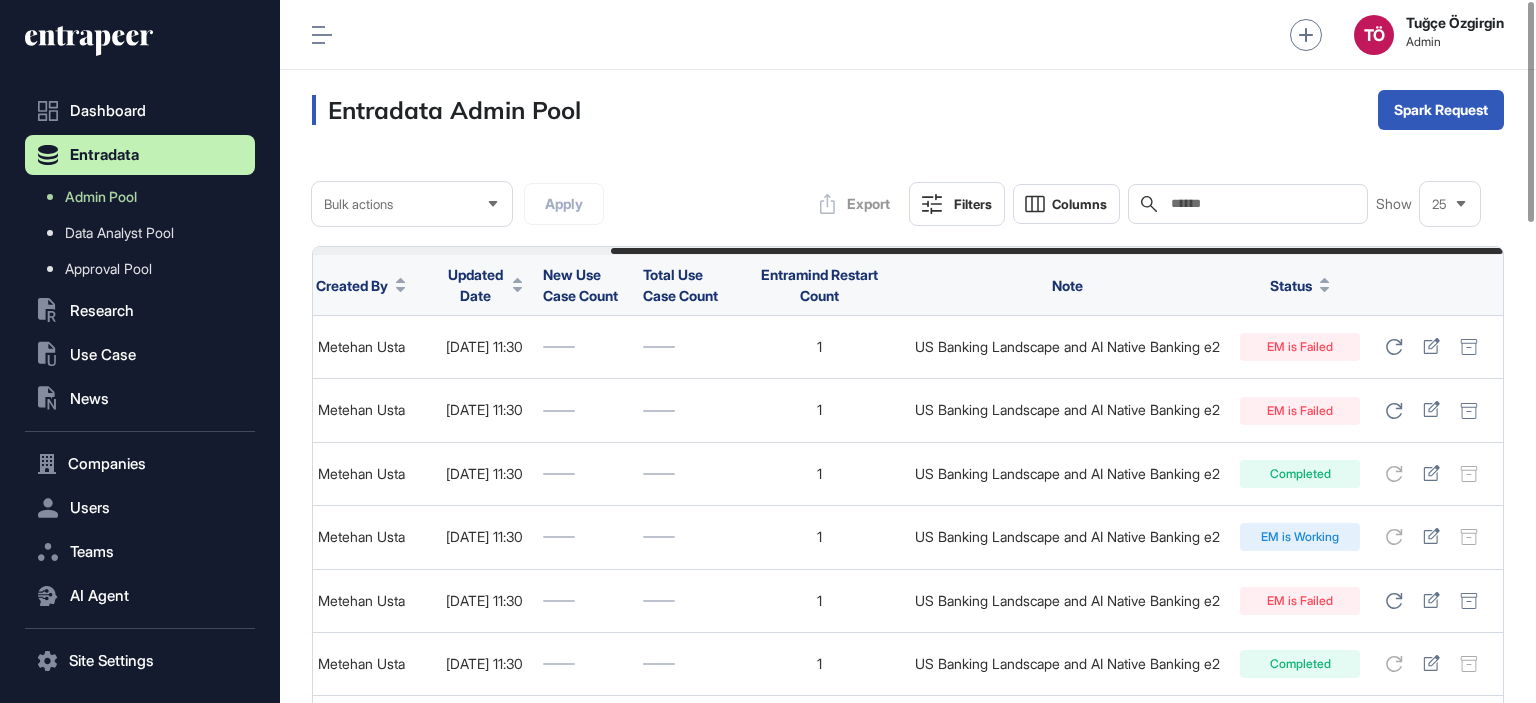 drag, startPoint x: 1333, startPoint y: 363, endPoint x: 1544, endPoint y: 345, distance: 211.76639 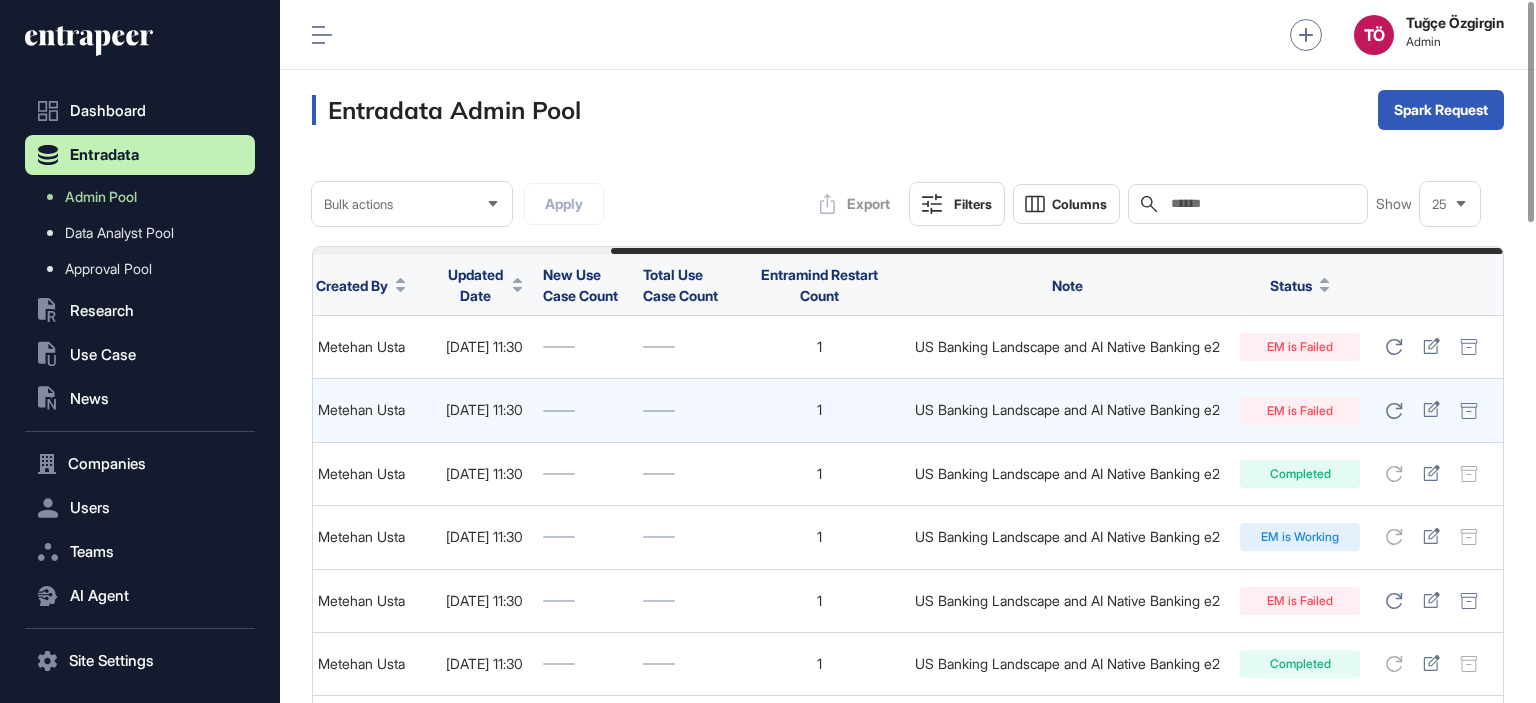 click on "US Banking Landscape and AI Native Banking e2" 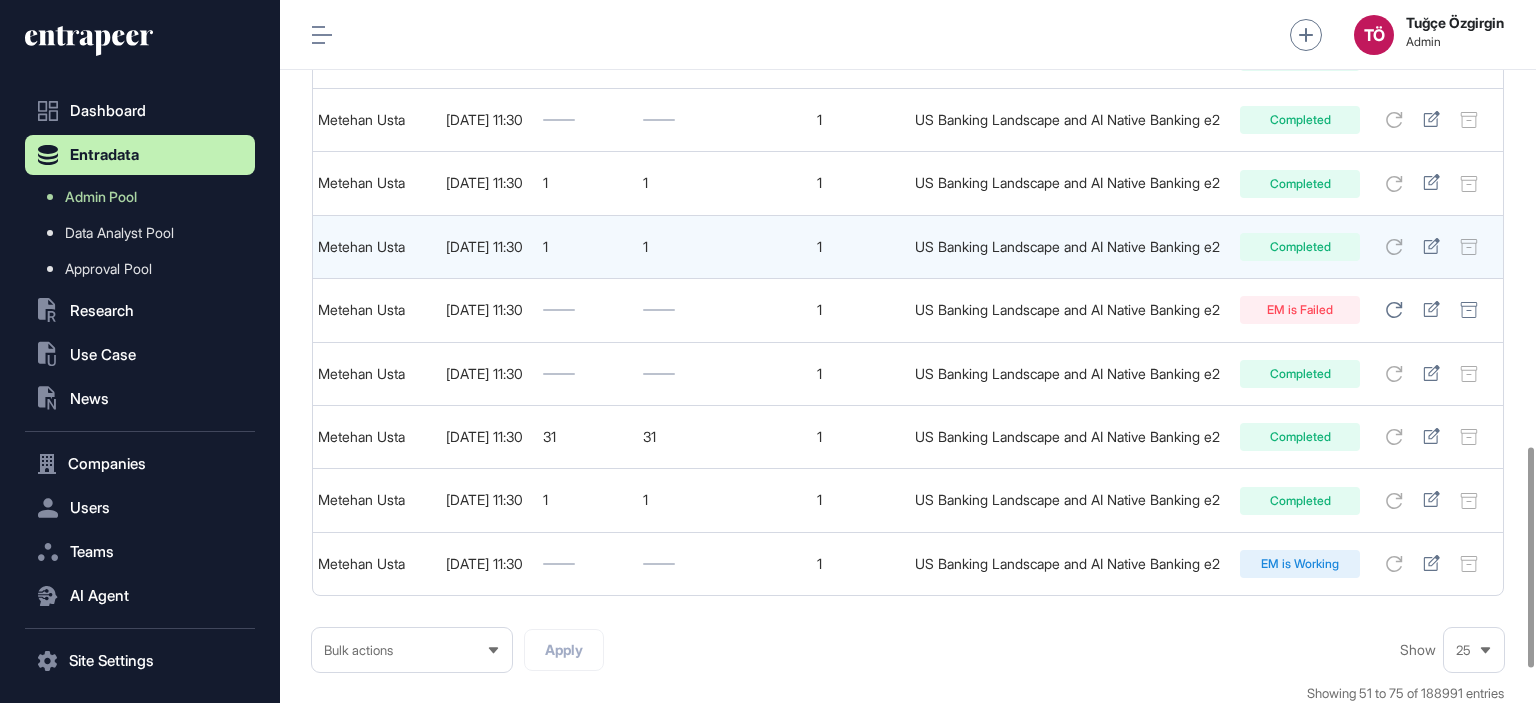 scroll, scrollTop: 1530, scrollLeft: 0, axis: vertical 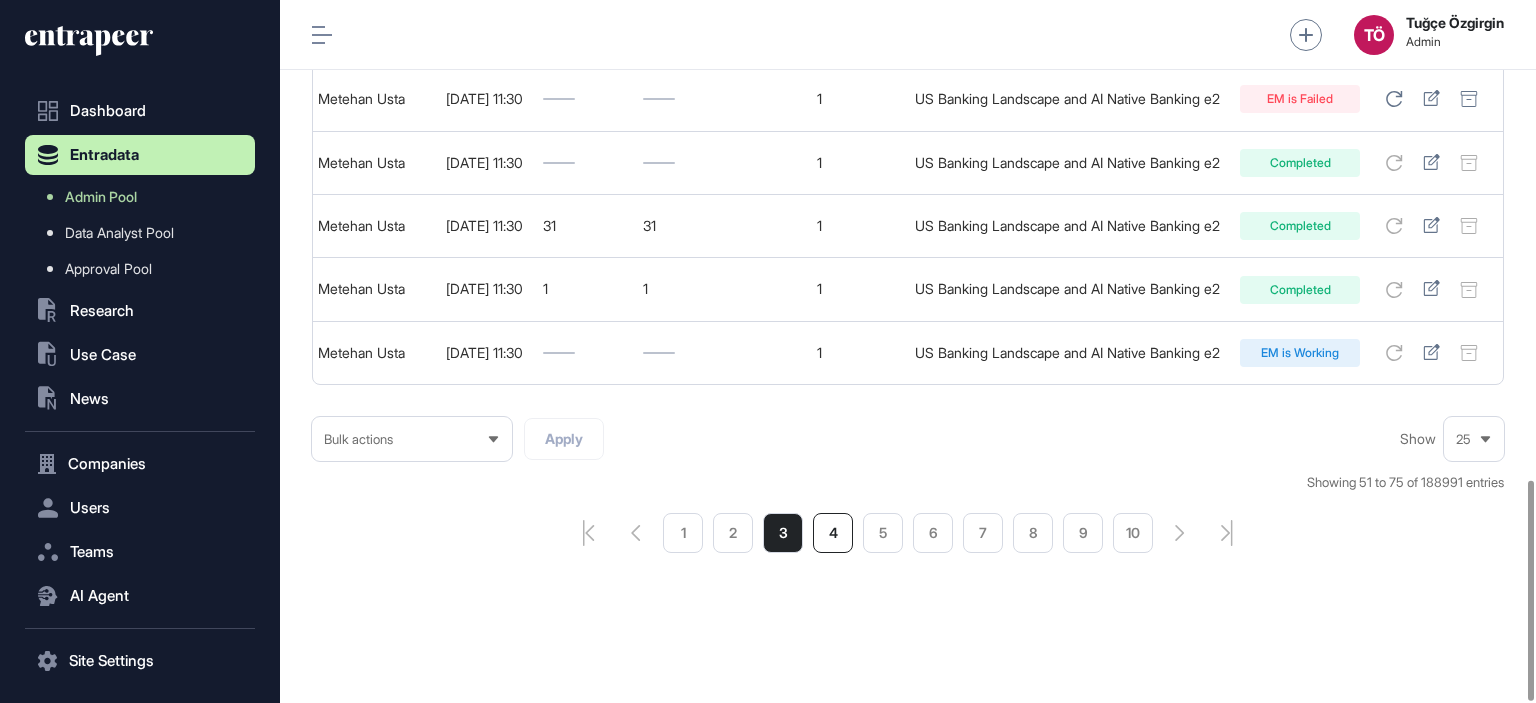click on "4" at bounding box center [833, 533] 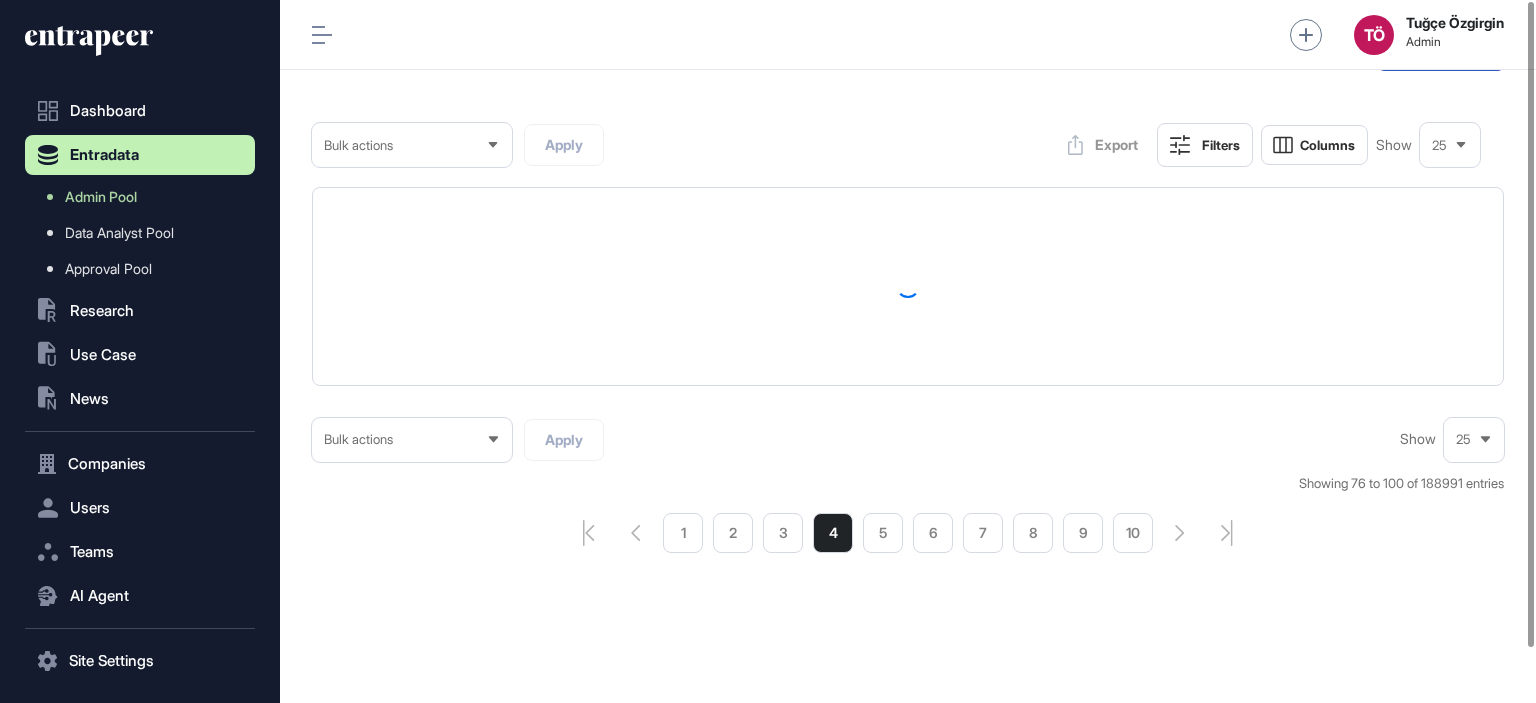 scroll, scrollTop: 0, scrollLeft: 0, axis: both 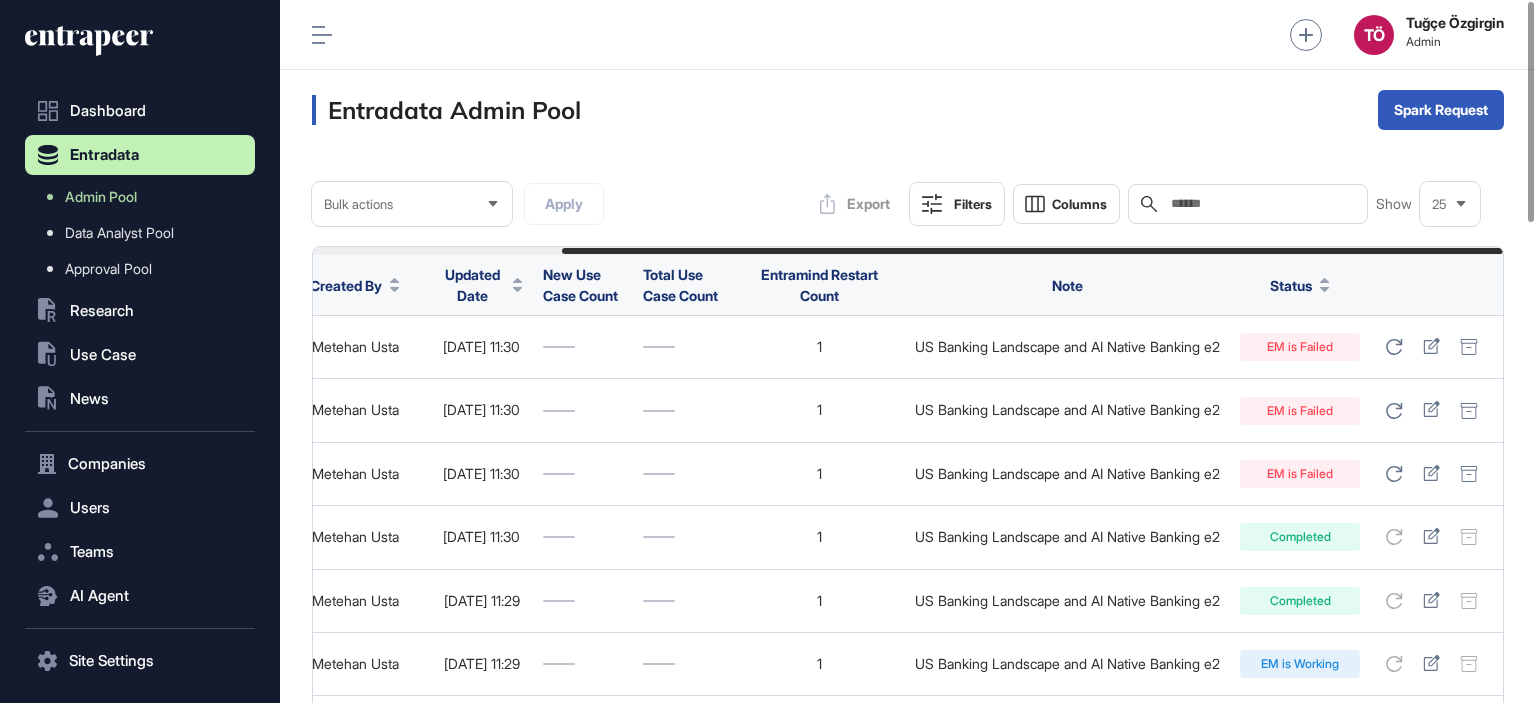 drag, startPoint x: 885, startPoint y: 339, endPoint x: 1532, endPoint y: 353, distance: 647.1514 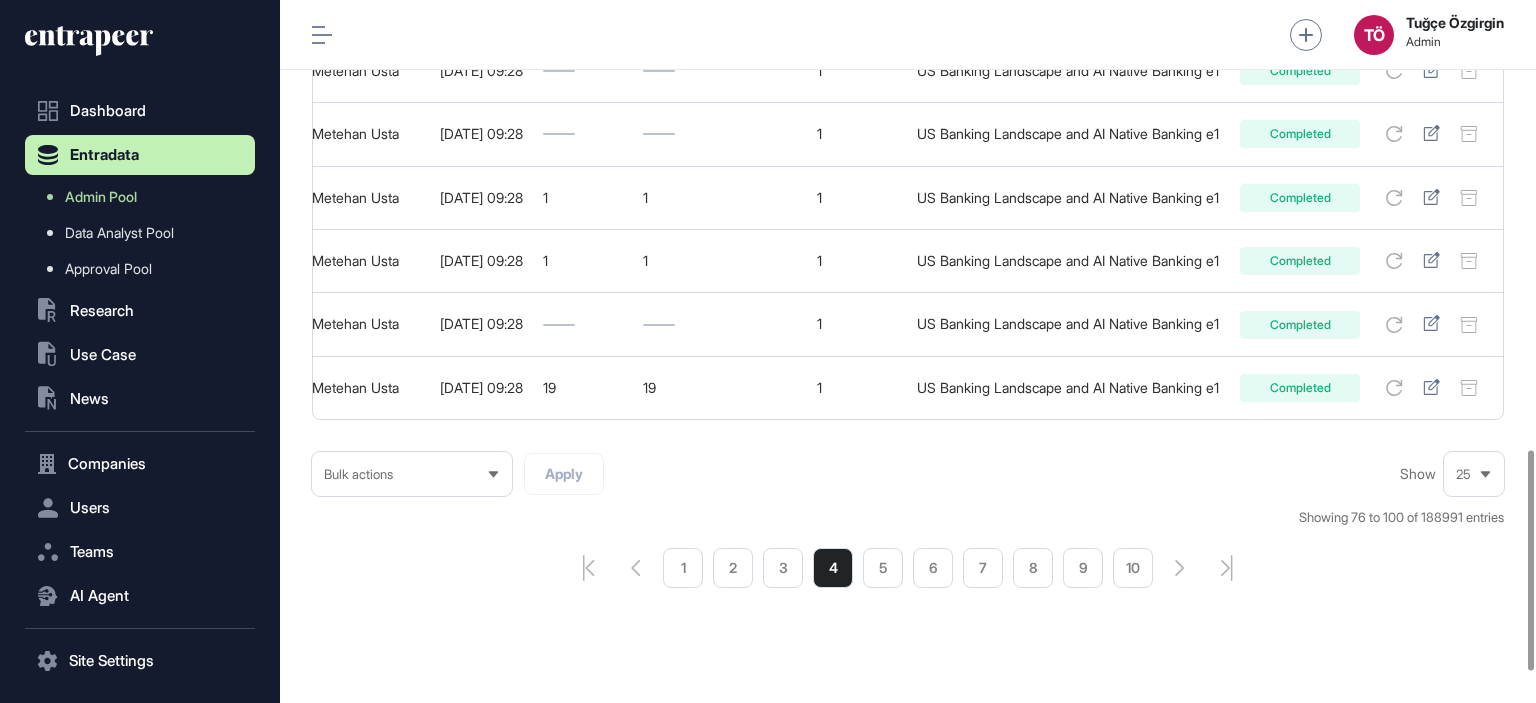 scroll, scrollTop: 1530, scrollLeft: 0, axis: vertical 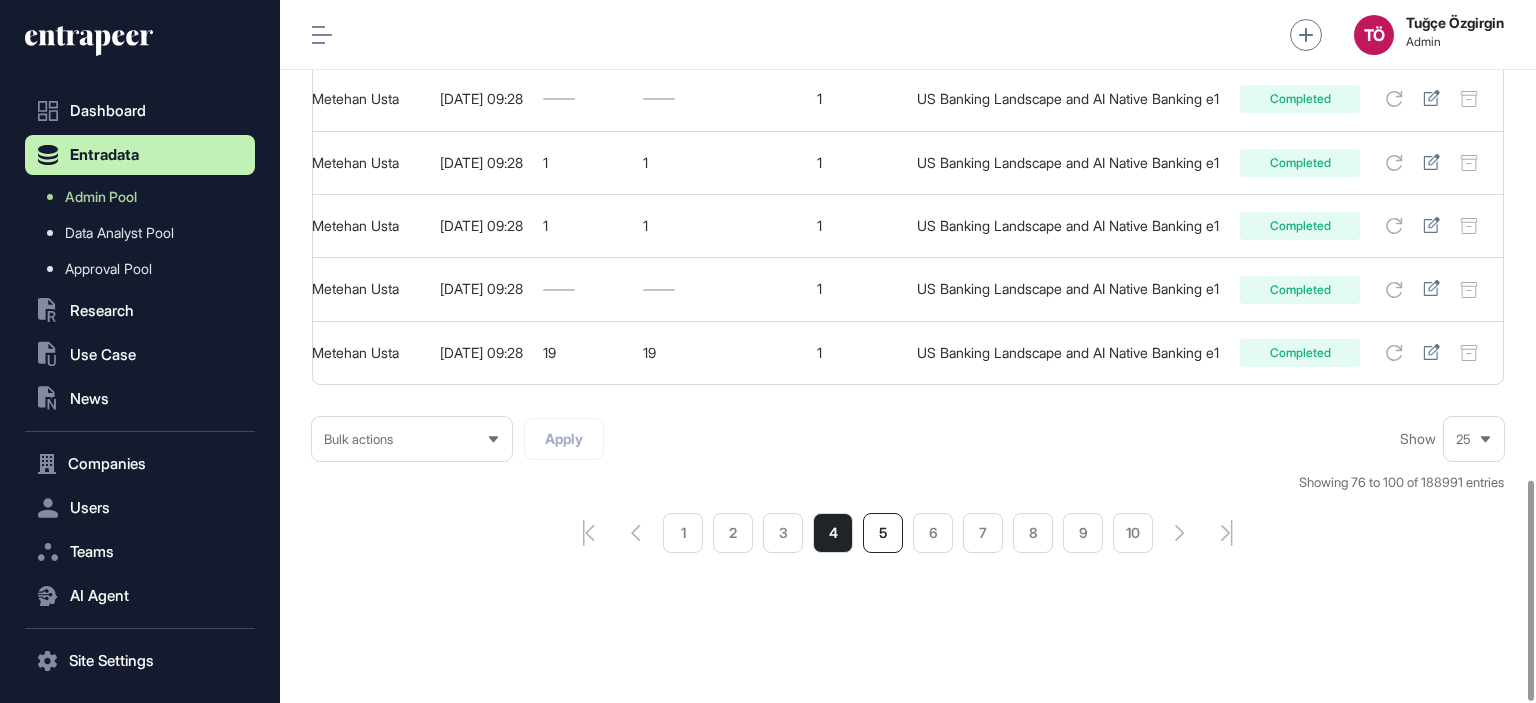click on "5" at bounding box center (883, 533) 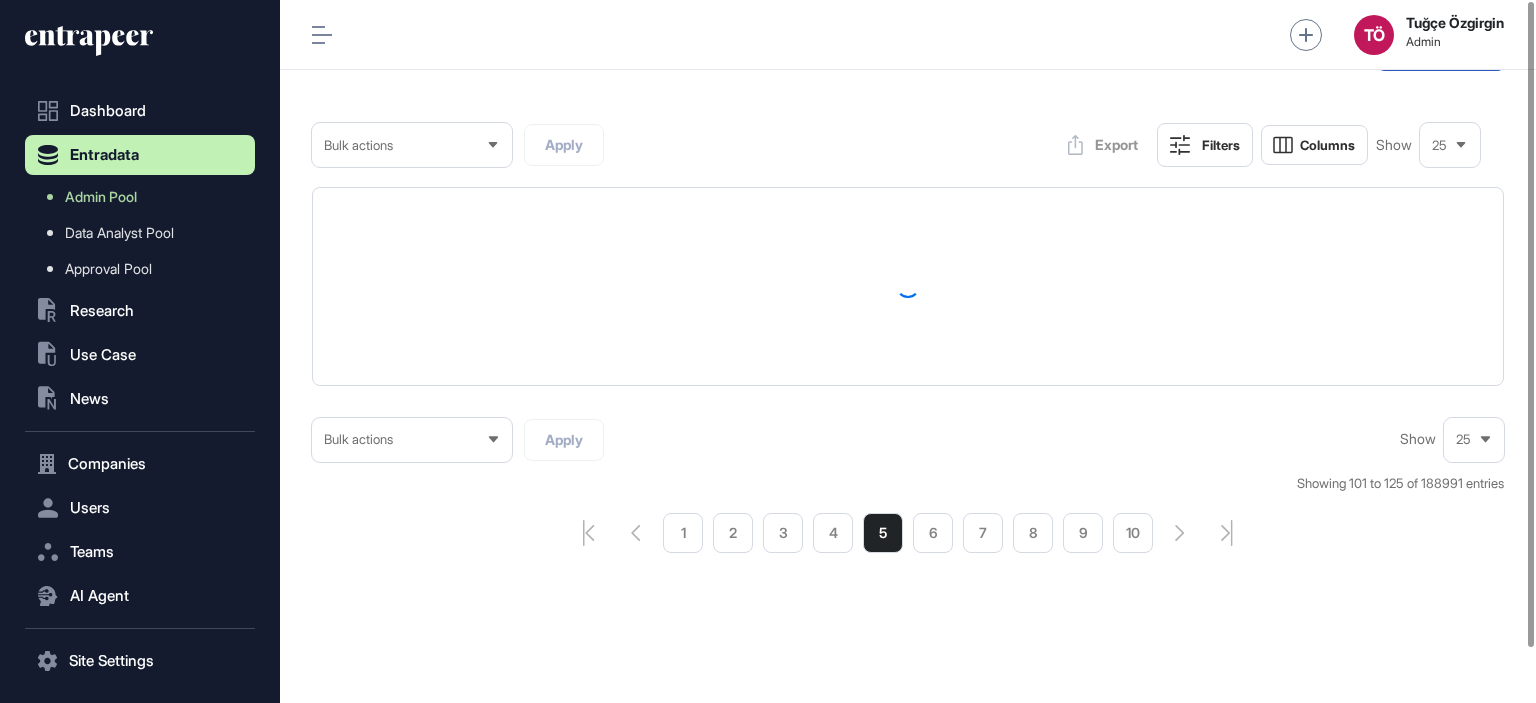 scroll, scrollTop: 0, scrollLeft: 0, axis: both 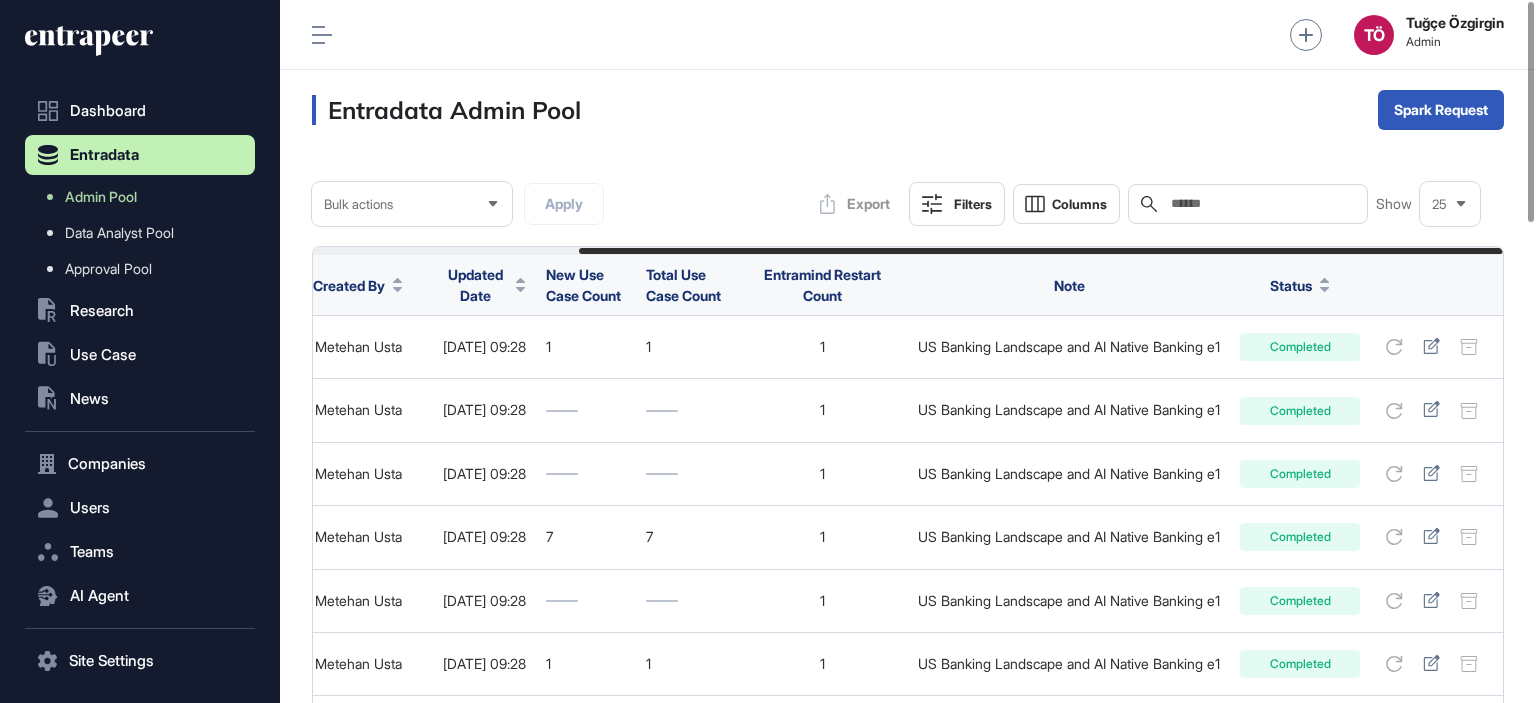 drag, startPoint x: 1040, startPoint y: 359, endPoint x: 1549, endPoint y: 351, distance: 509.06287 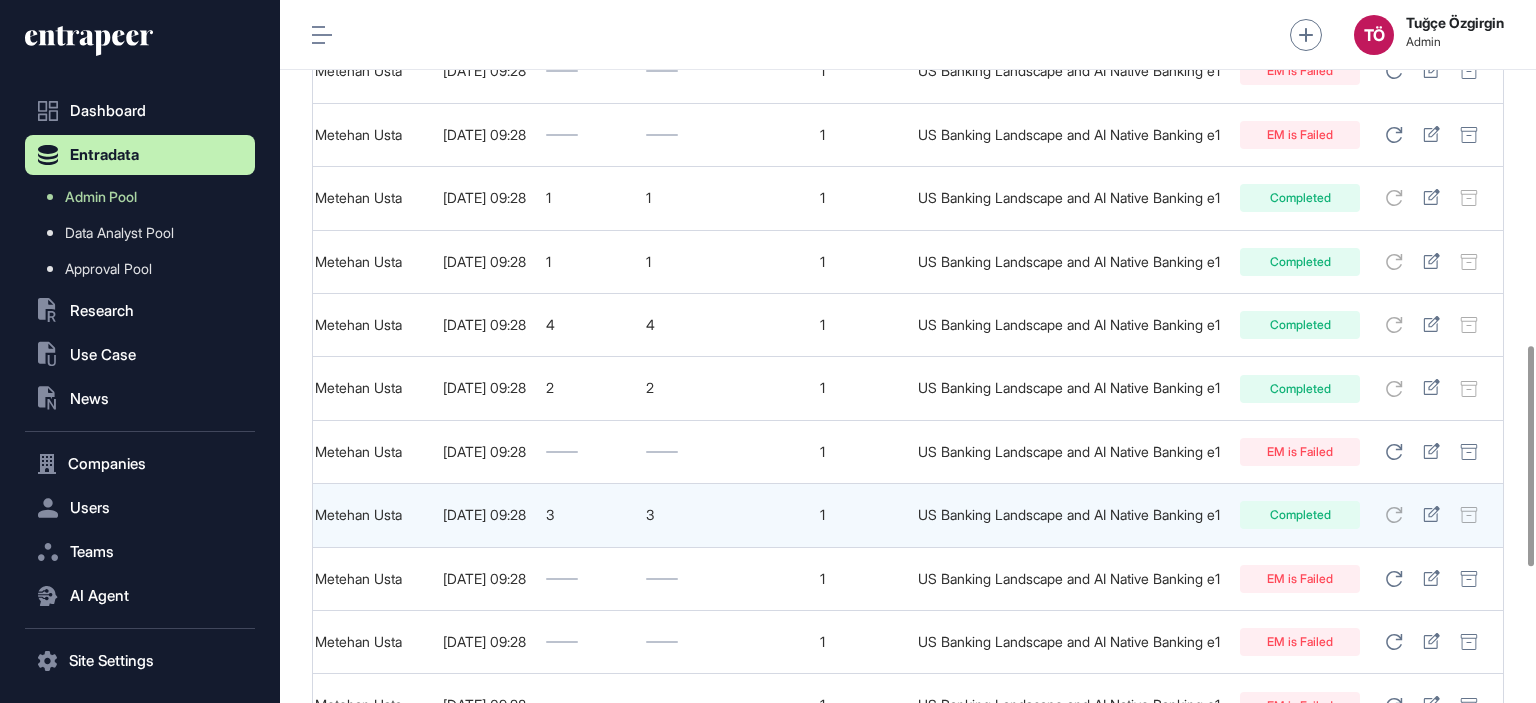 scroll, scrollTop: 1530, scrollLeft: 0, axis: vertical 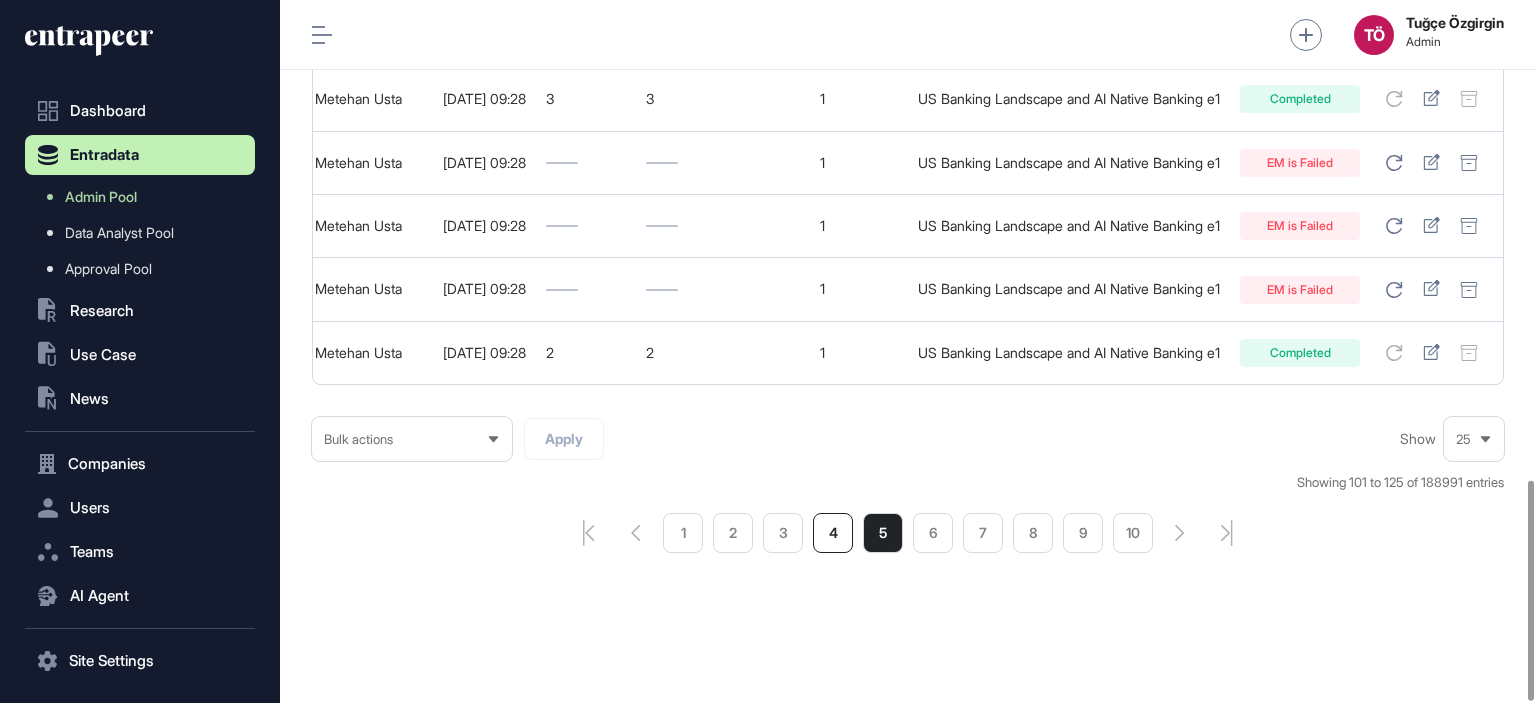 click on "4" at bounding box center [833, 533] 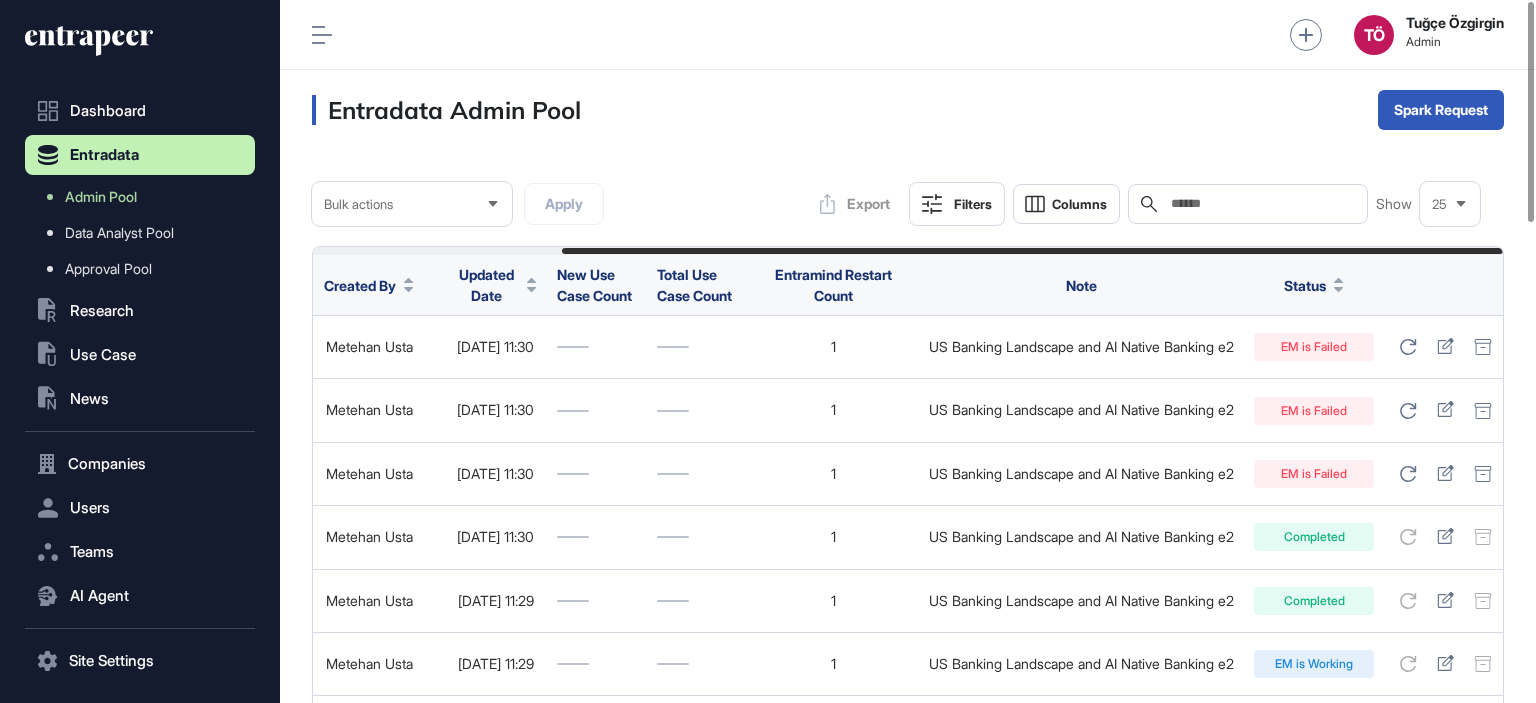 scroll, scrollTop: 0, scrollLeft: 314, axis: horizontal 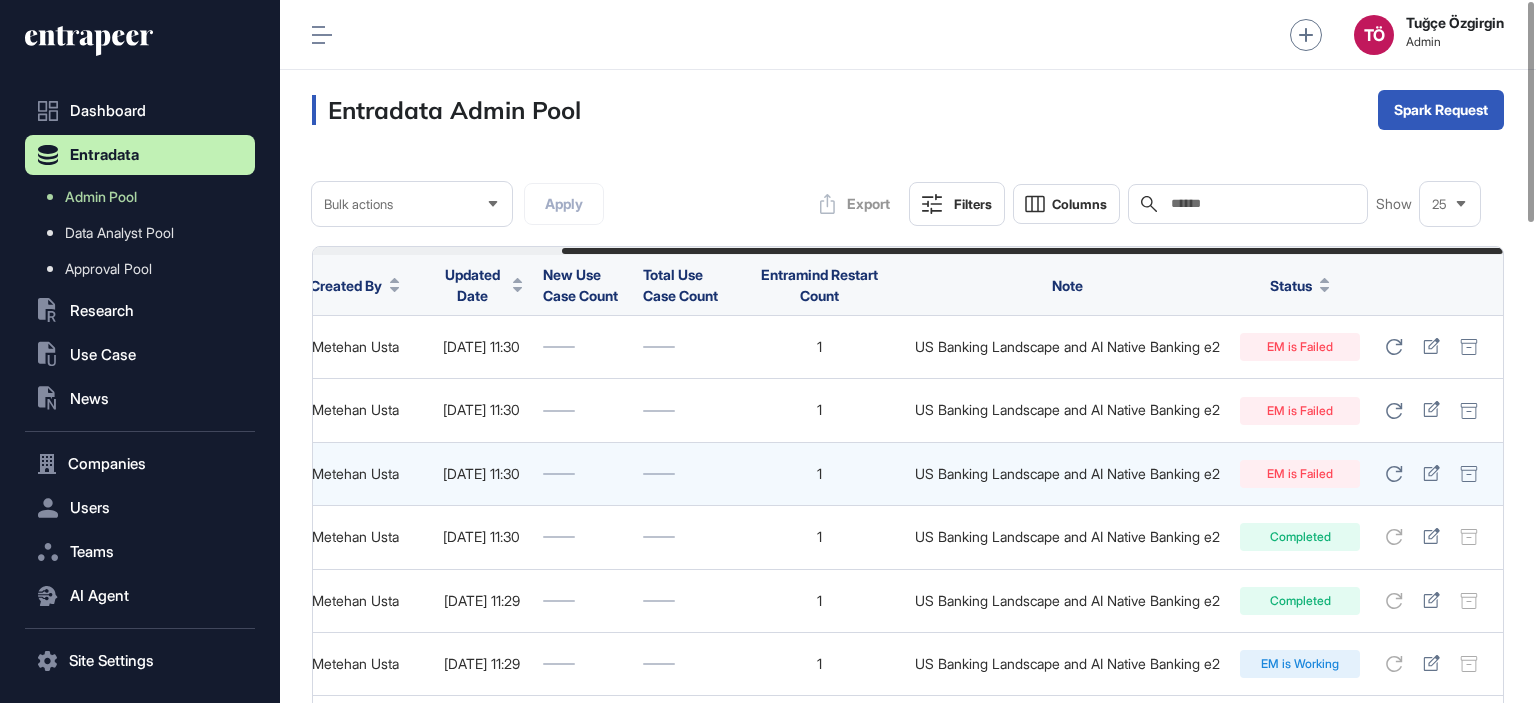 drag, startPoint x: 712, startPoint y: 362, endPoint x: 1232, endPoint y: 484, distance: 534.1198 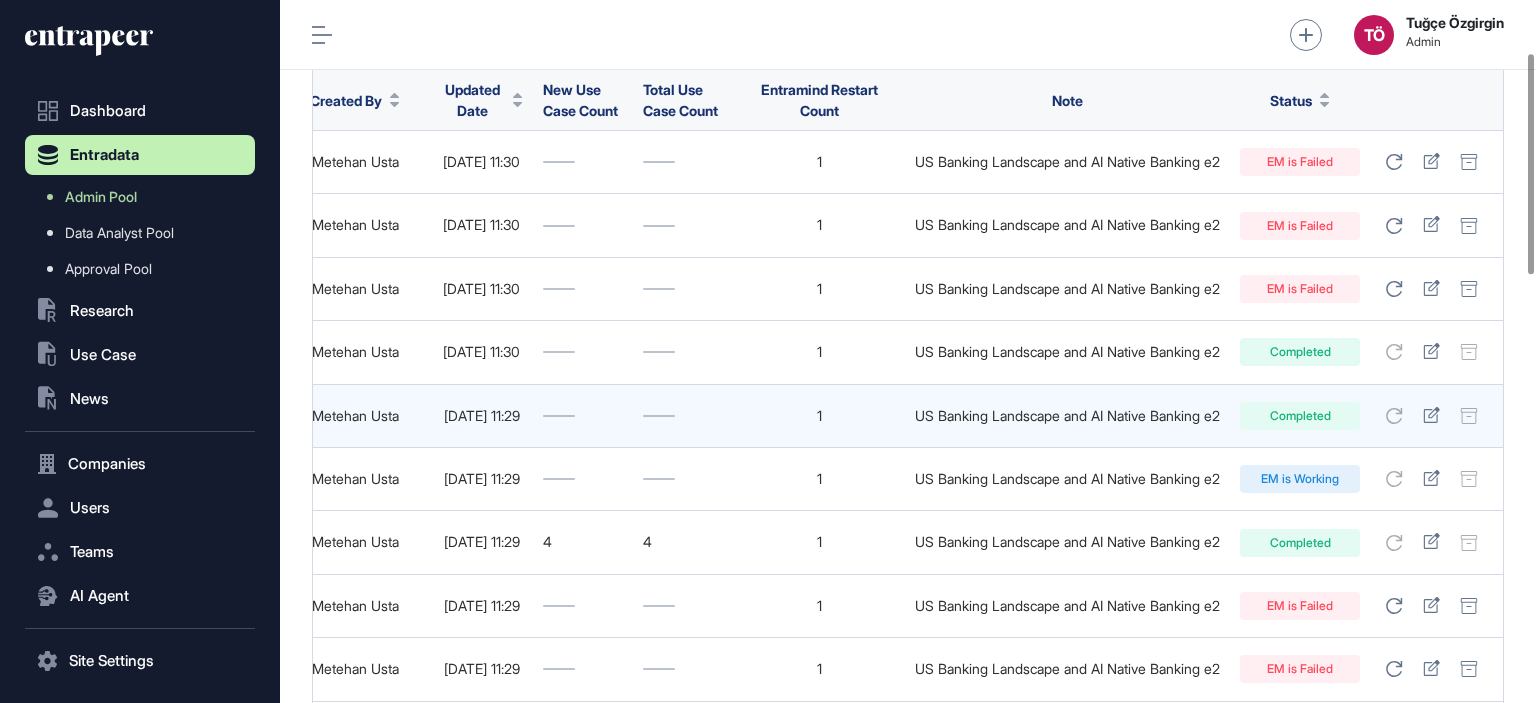 scroll, scrollTop: 200, scrollLeft: 0, axis: vertical 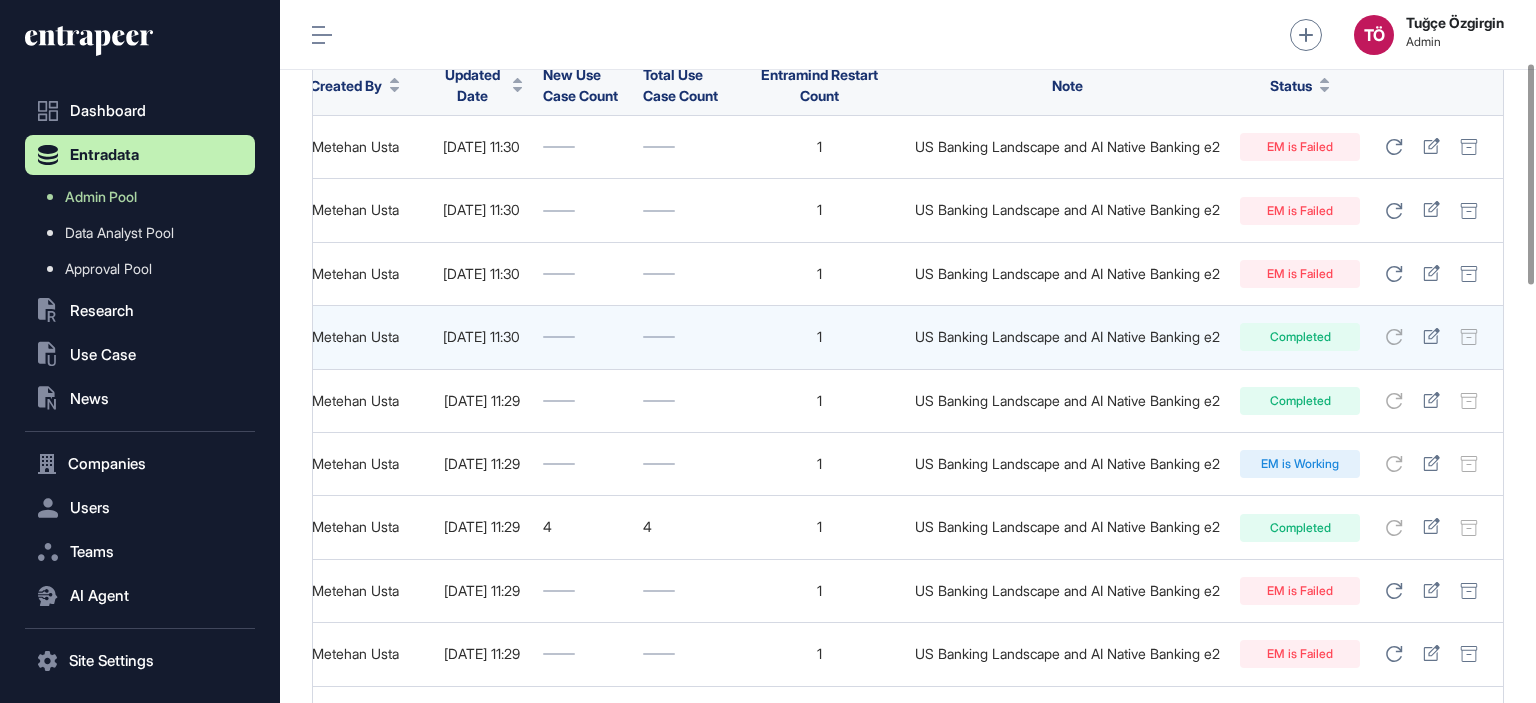 click on "US Banking Landscape and AI Native Banking e2" 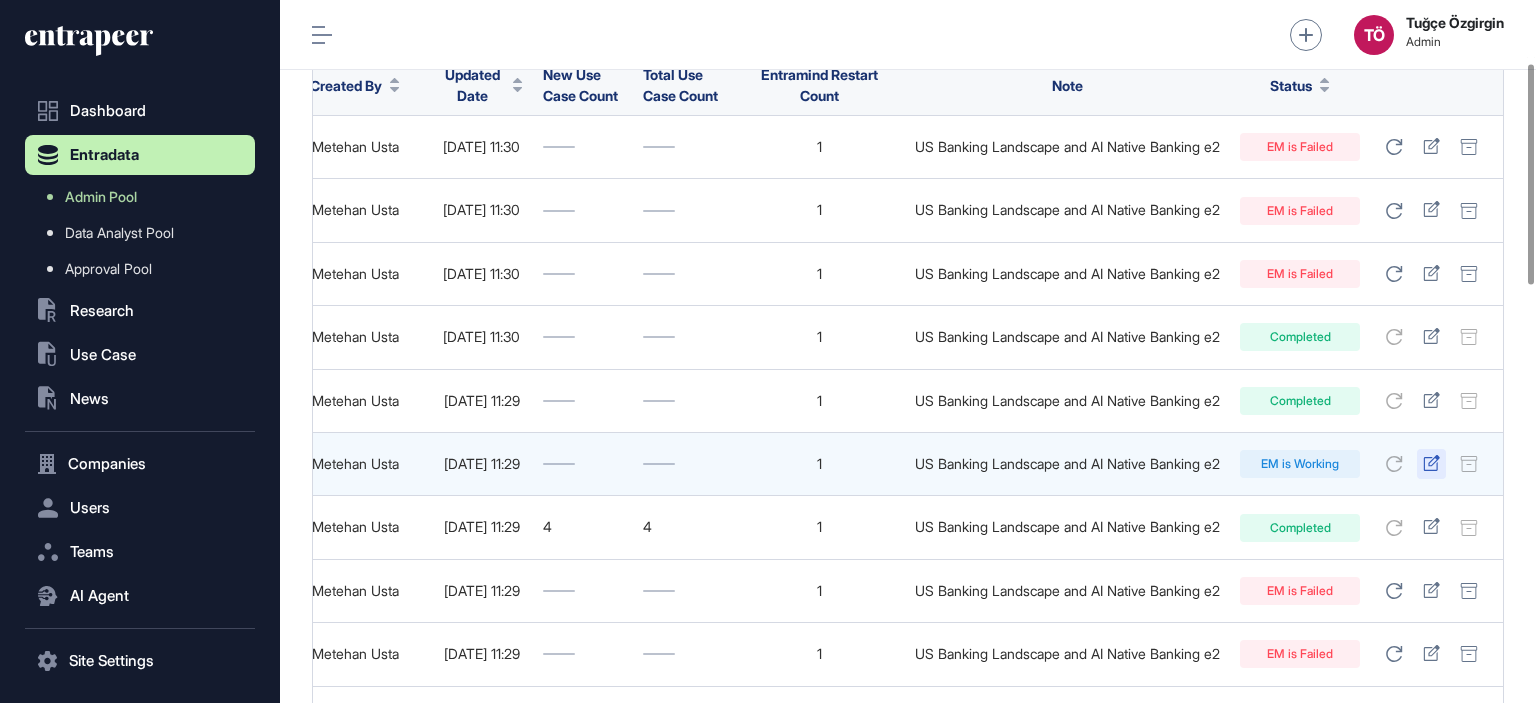 click 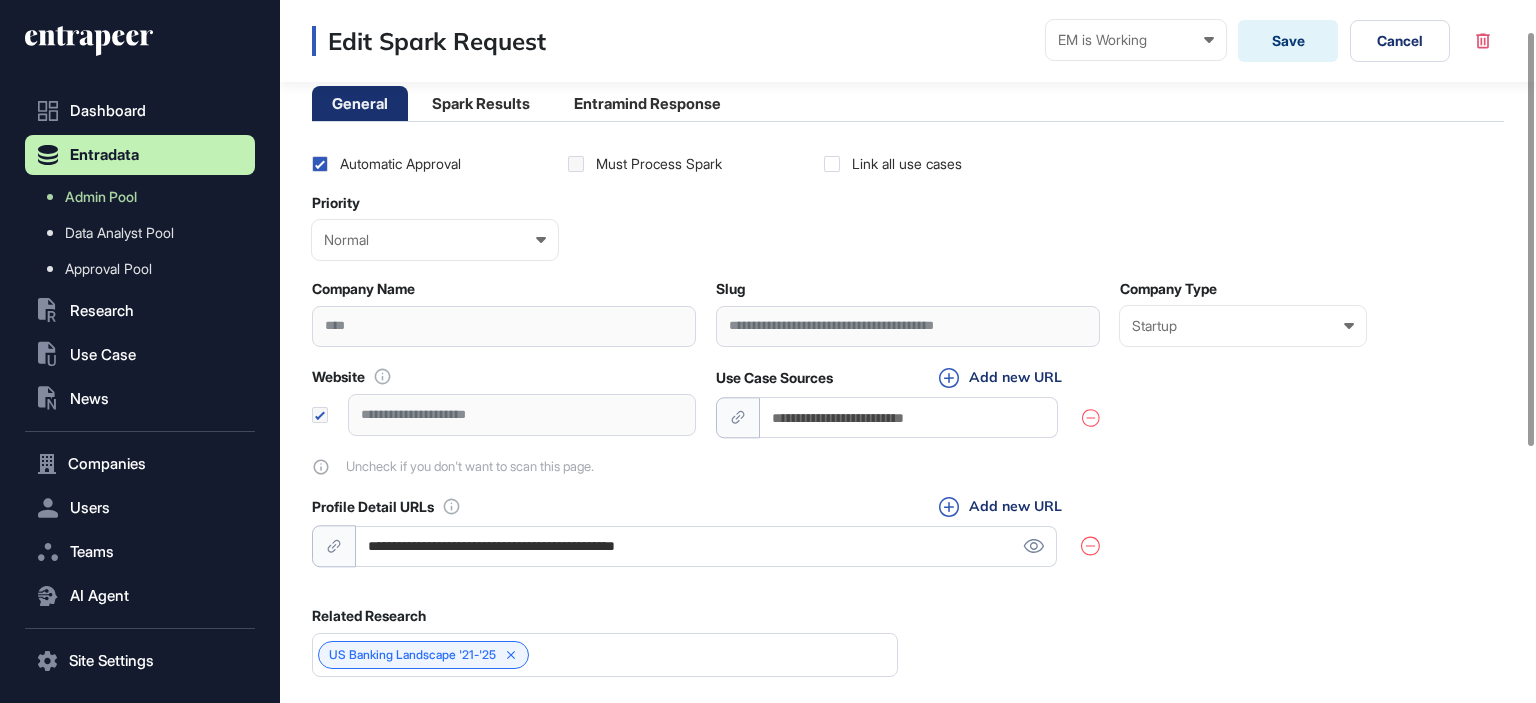 scroll, scrollTop: 100, scrollLeft: 0, axis: vertical 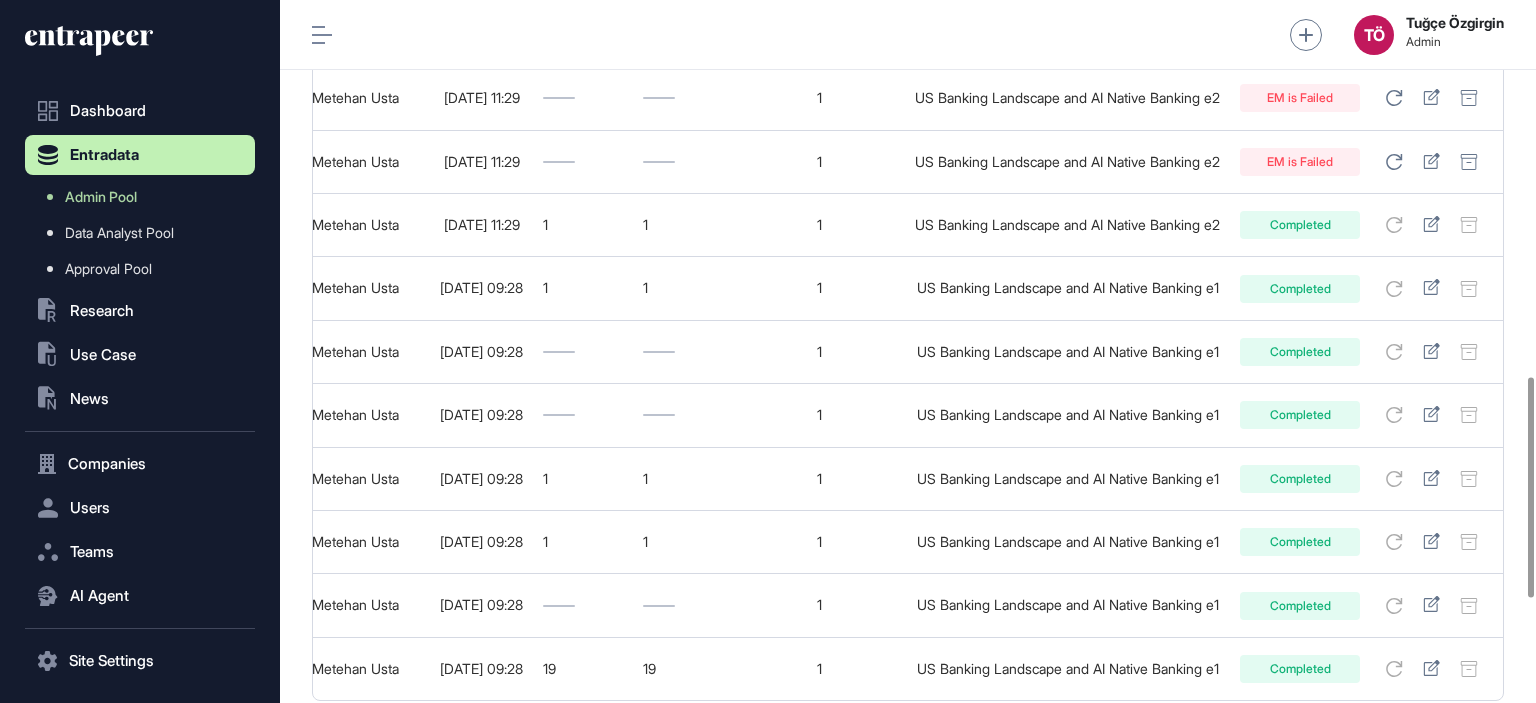 drag, startPoint x: 1479, startPoint y: 421, endPoint x: 1566, endPoint y: 410, distance: 87.69264 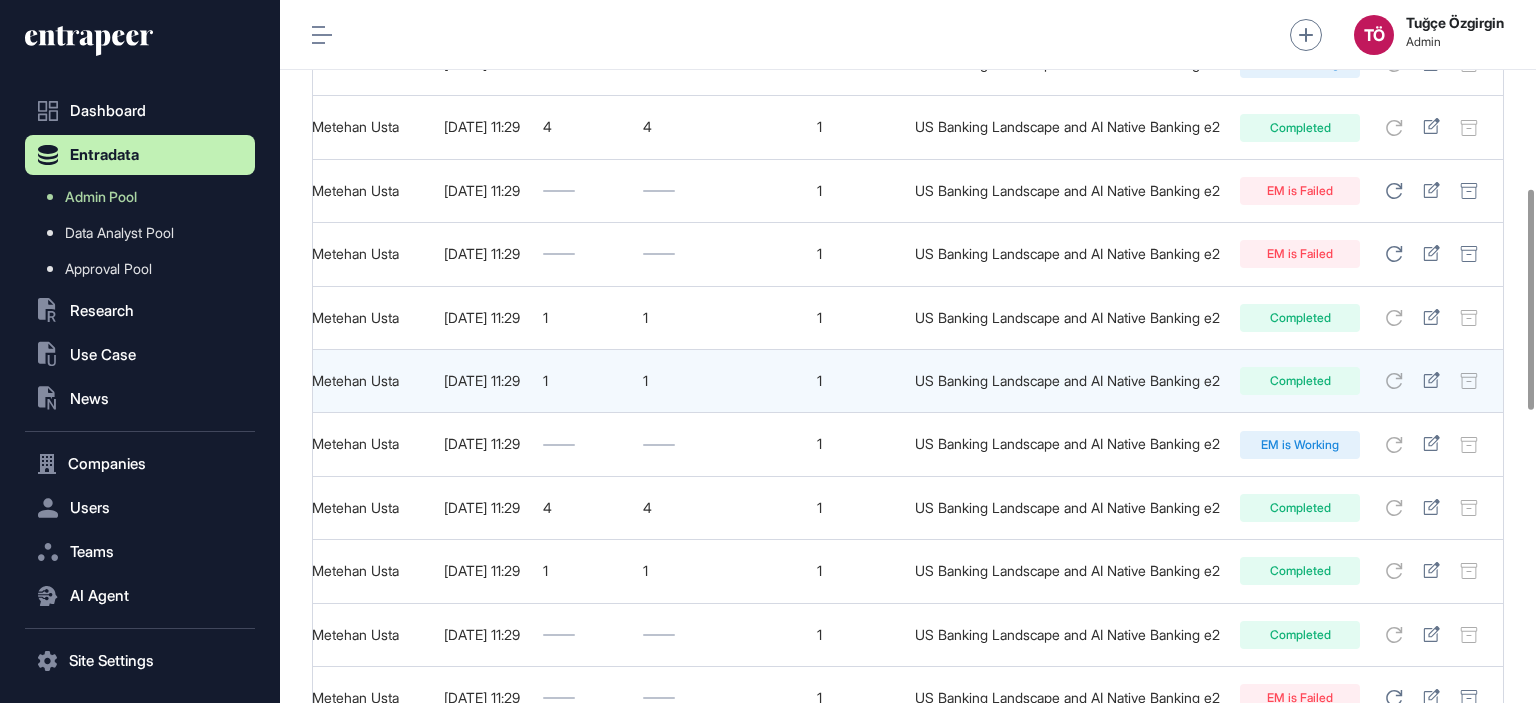 scroll, scrollTop: 200, scrollLeft: 0, axis: vertical 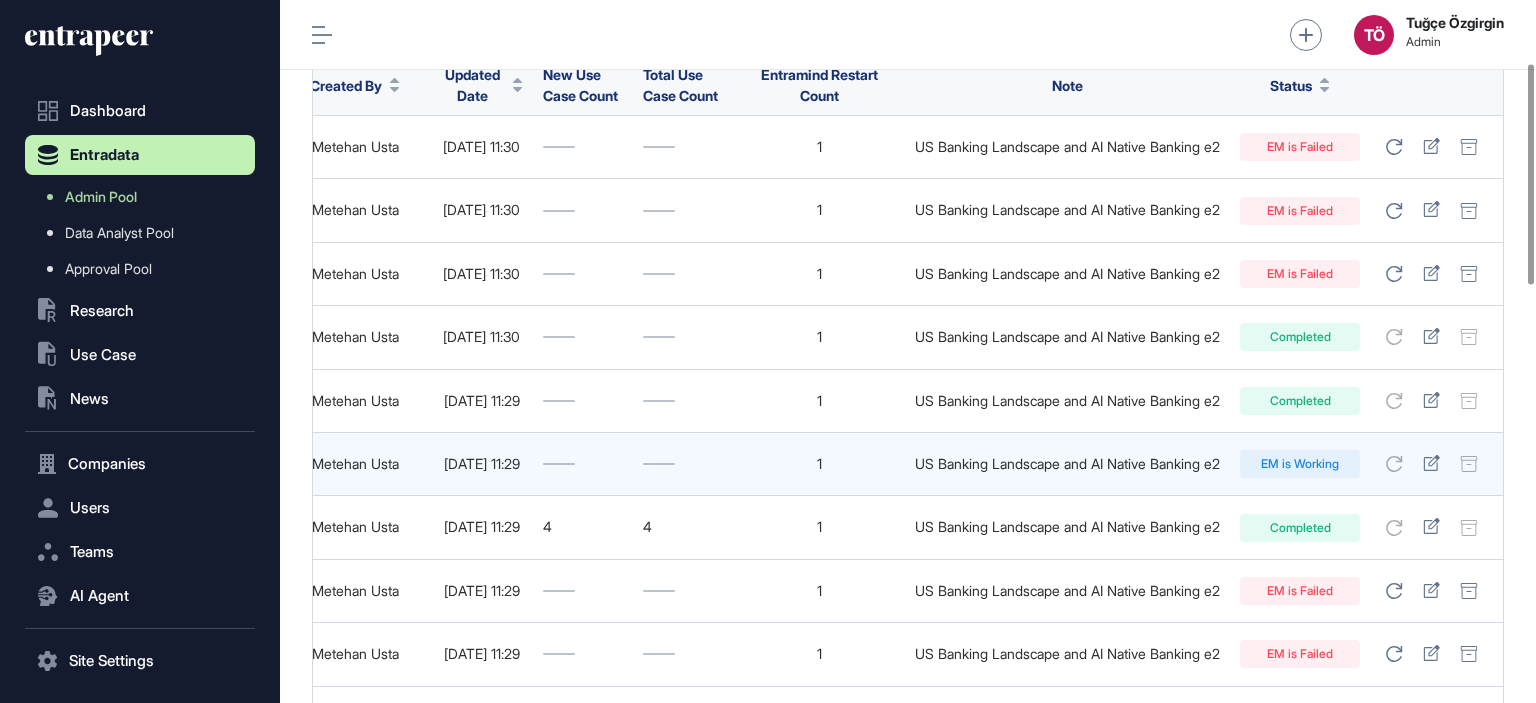 click on "US Banking Landscape and AI Native Banking e2" 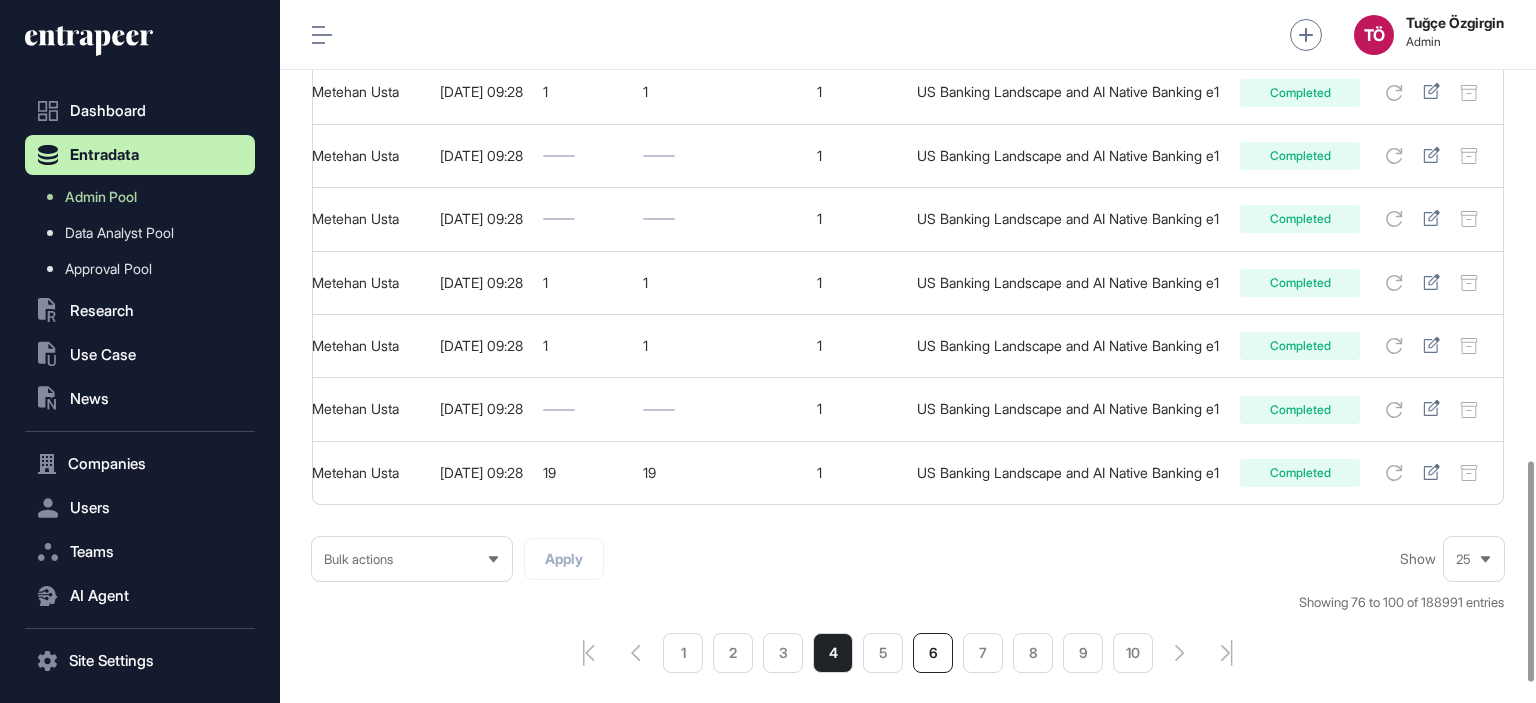 scroll, scrollTop: 1530, scrollLeft: 0, axis: vertical 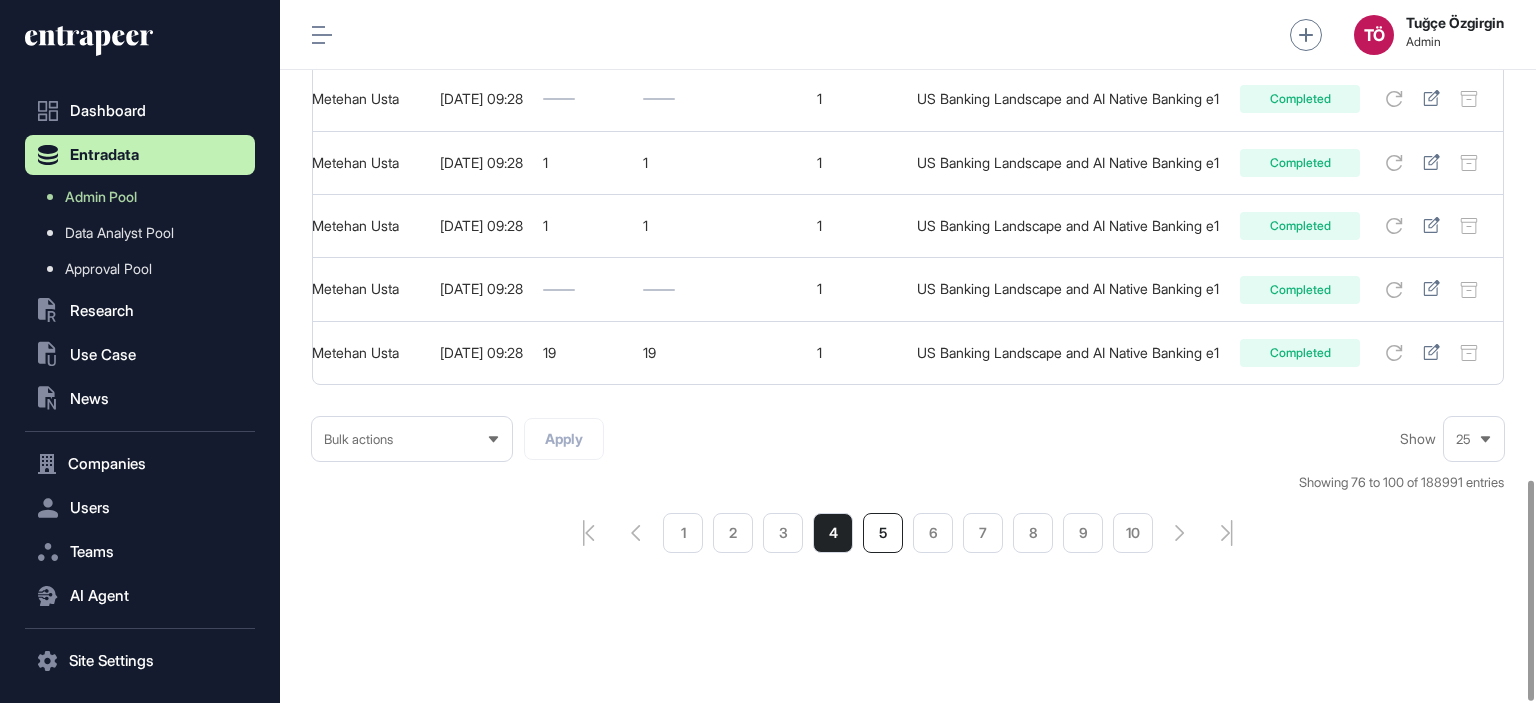 click on "5" at bounding box center (883, 533) 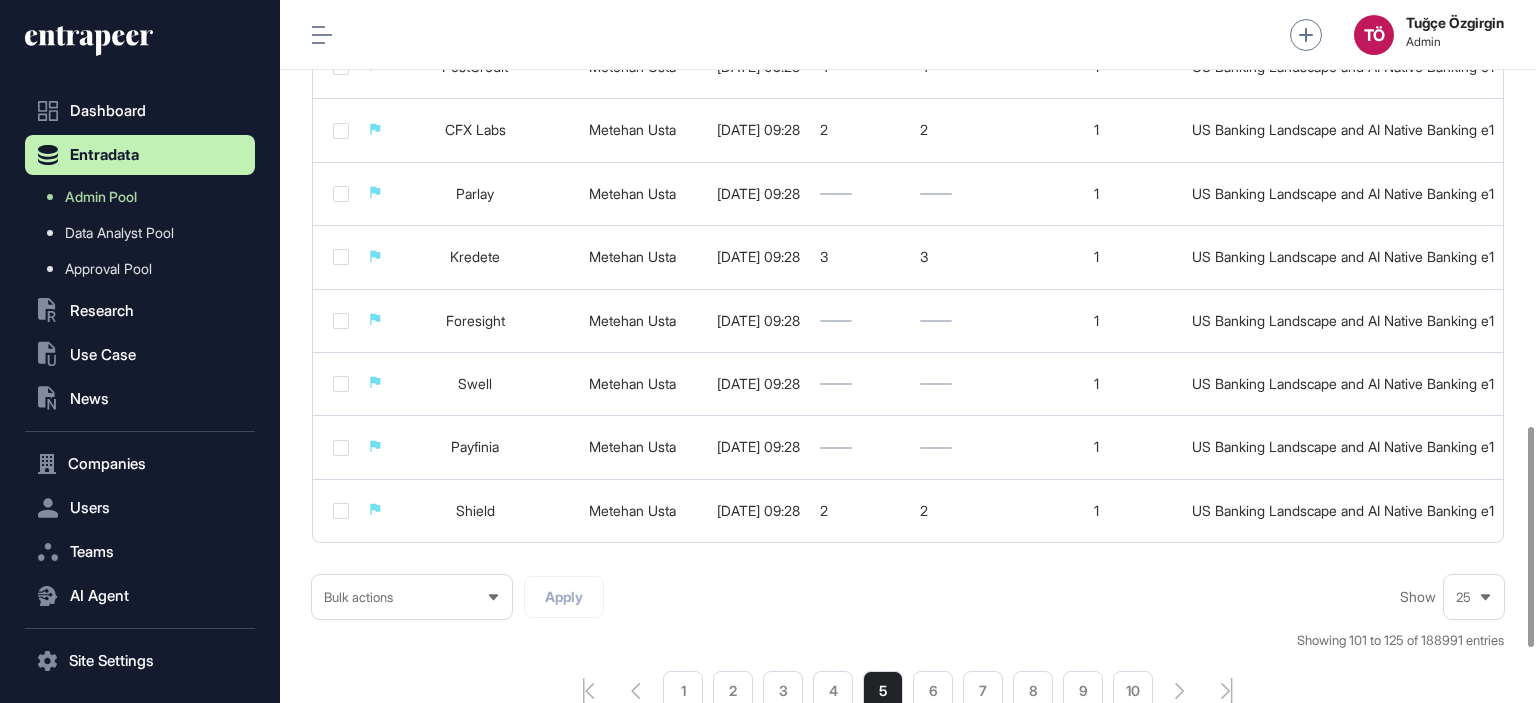scroll, scrollTop: 1530, scrollLeft: 0, axis: vertical 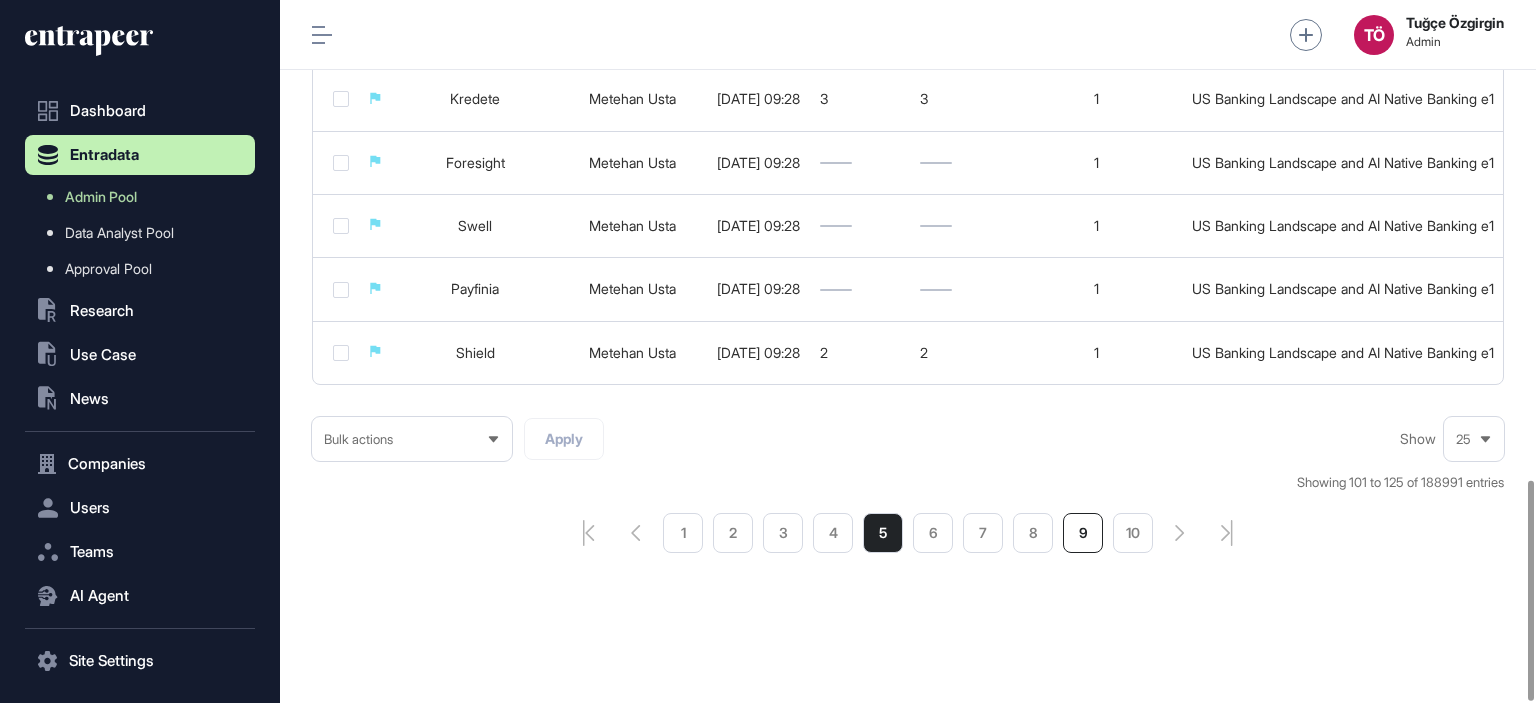 click on "9" at bounding box center (1083, 533) 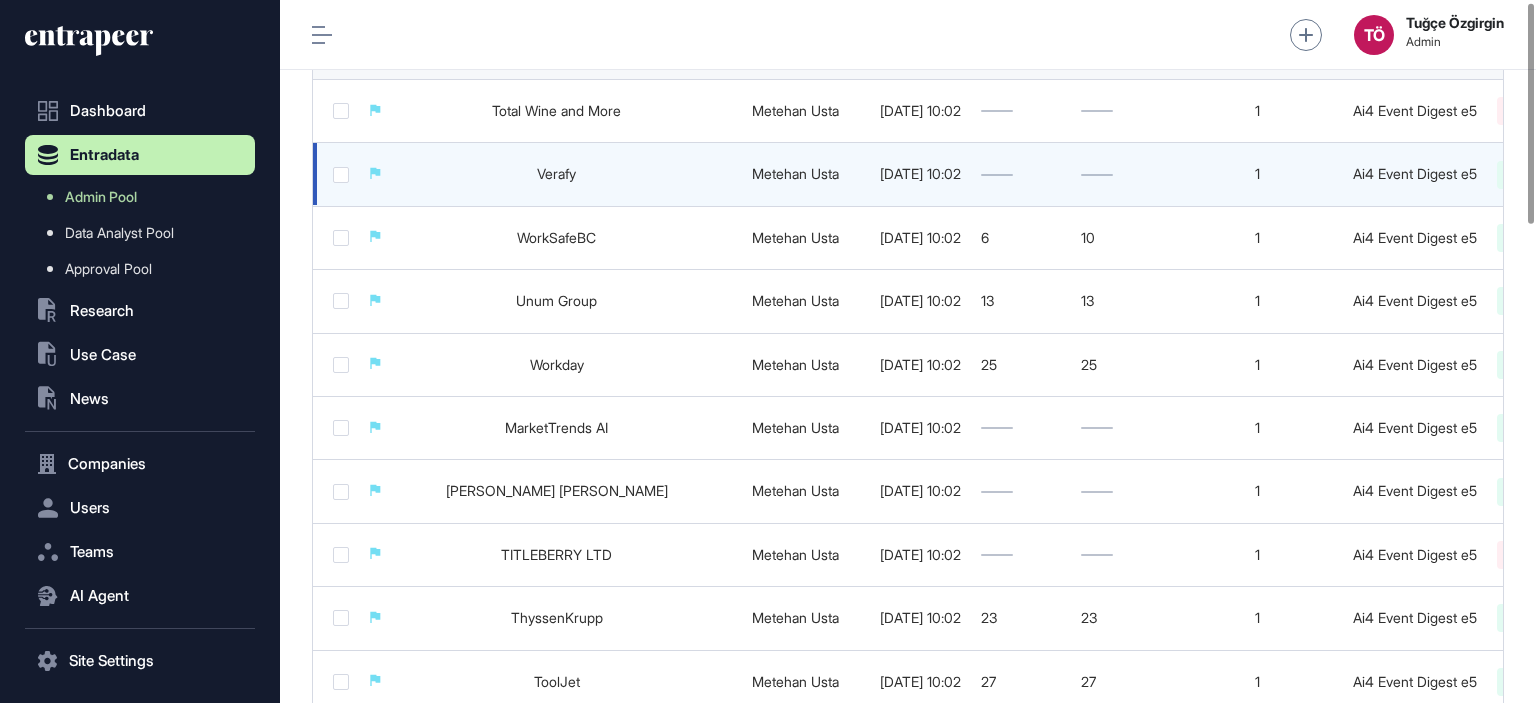 scroll, scrollTop: 300, scrollLeft: 0, axis: vertical 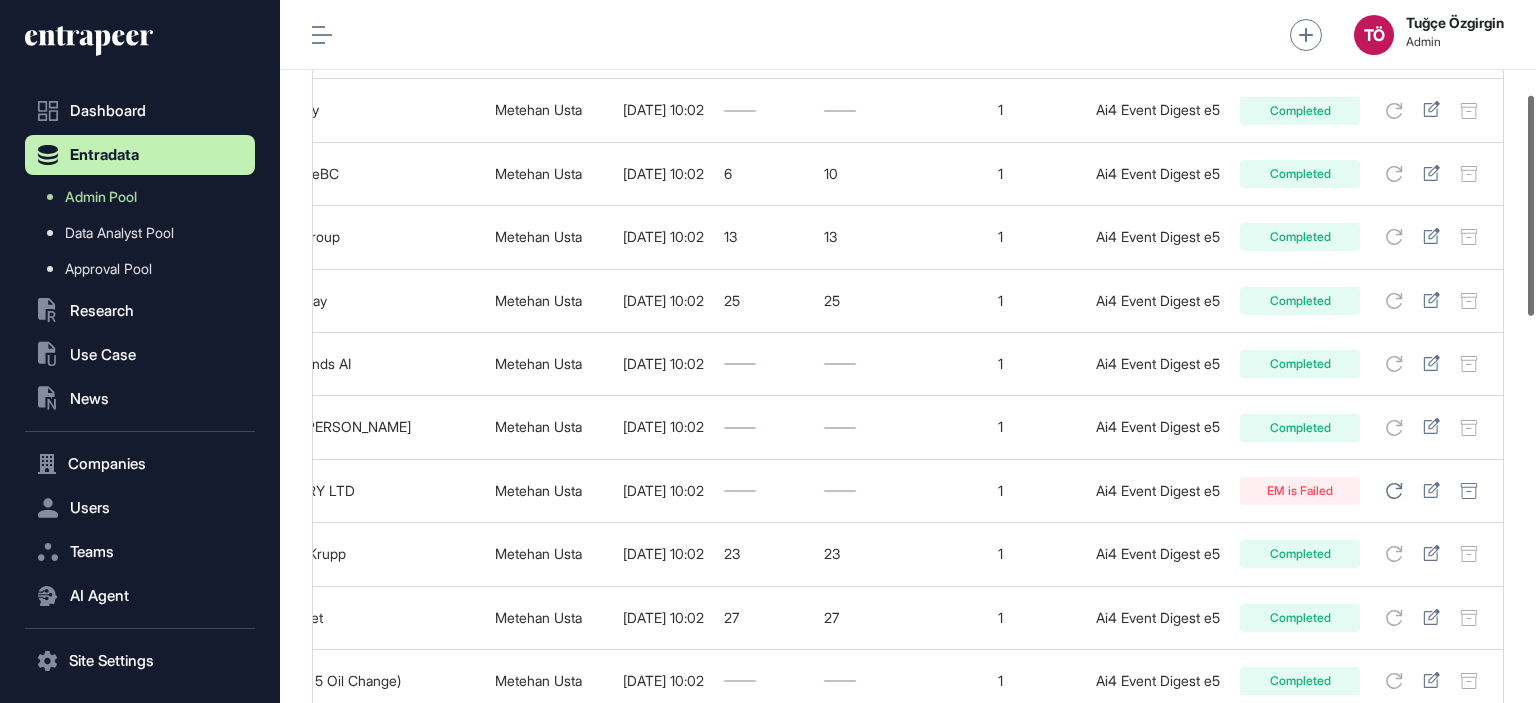 drag, startPoint x: 1100, startPoint y: 295, endPoint x: 1527, endPoint y: 290, distance: 427.02927 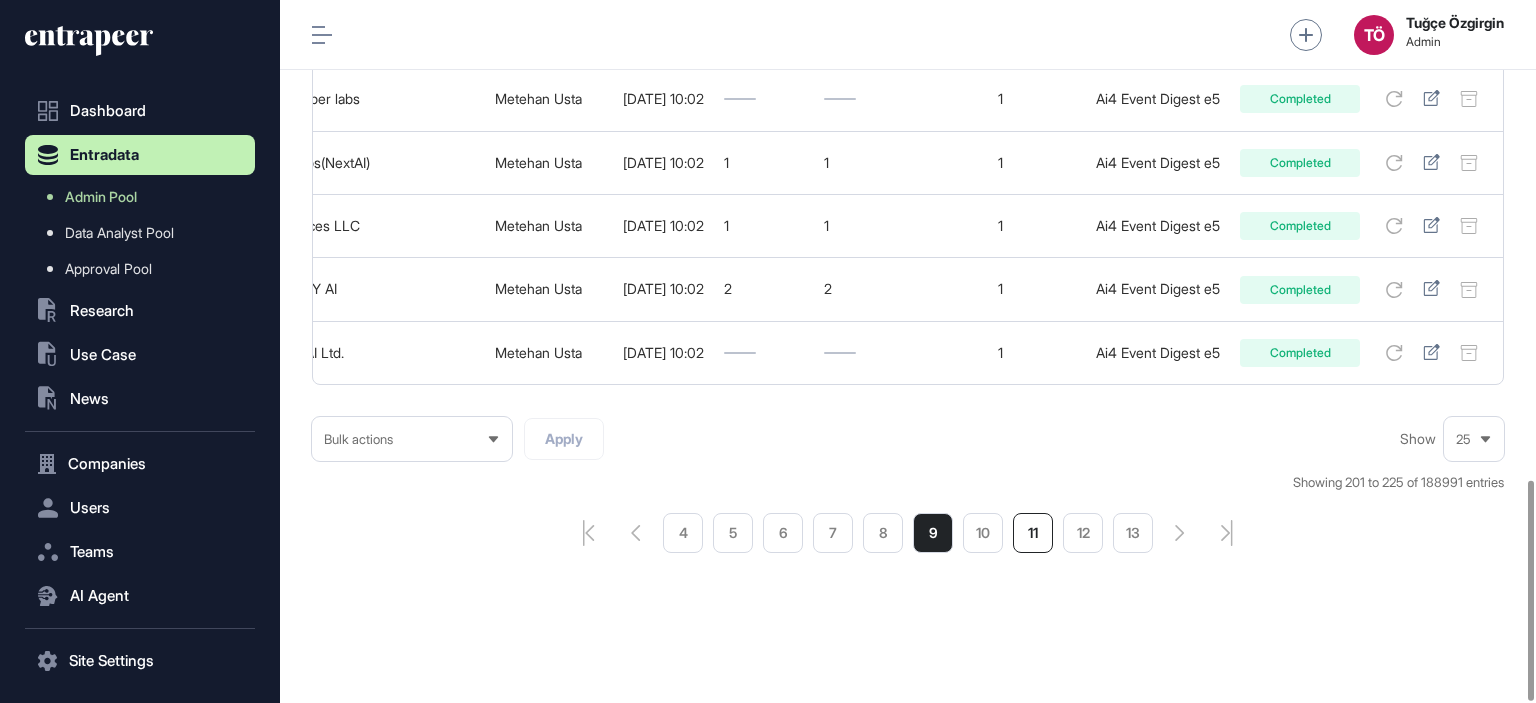 scroll, scrollTop: 1530, scrollLeft: 0, axis: vertical 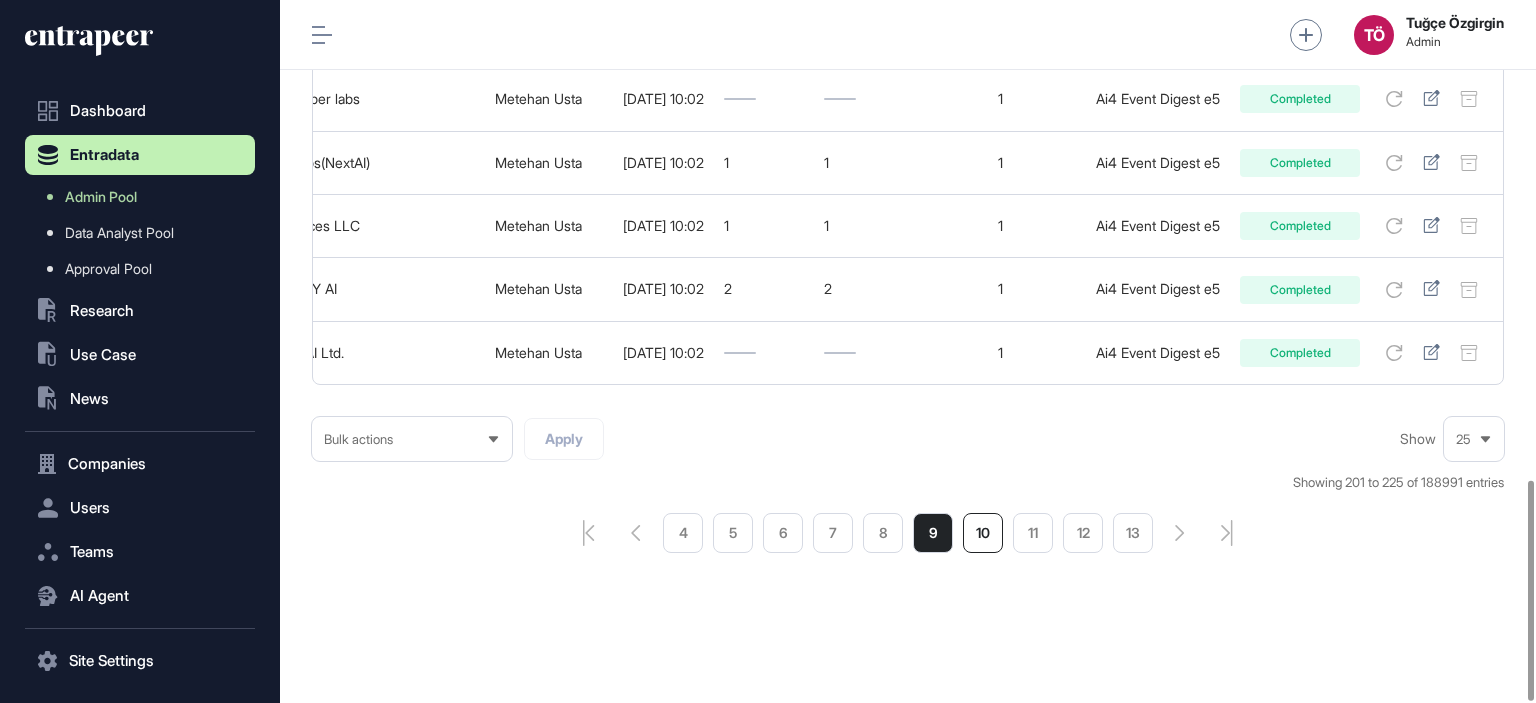 click on "10" at bounding box center (983, 533) 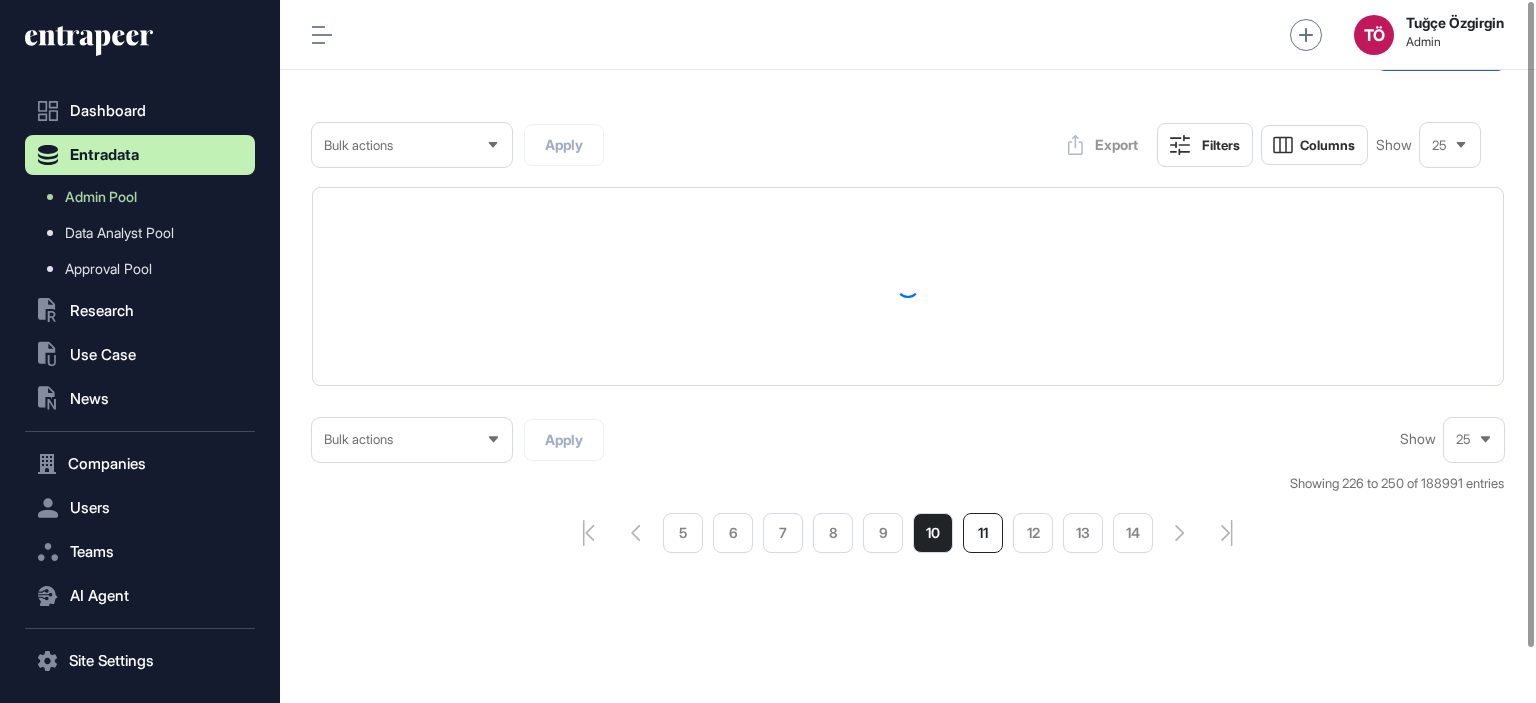 scroll, scrollTop: 0, scrollLeft: 0, axis: both 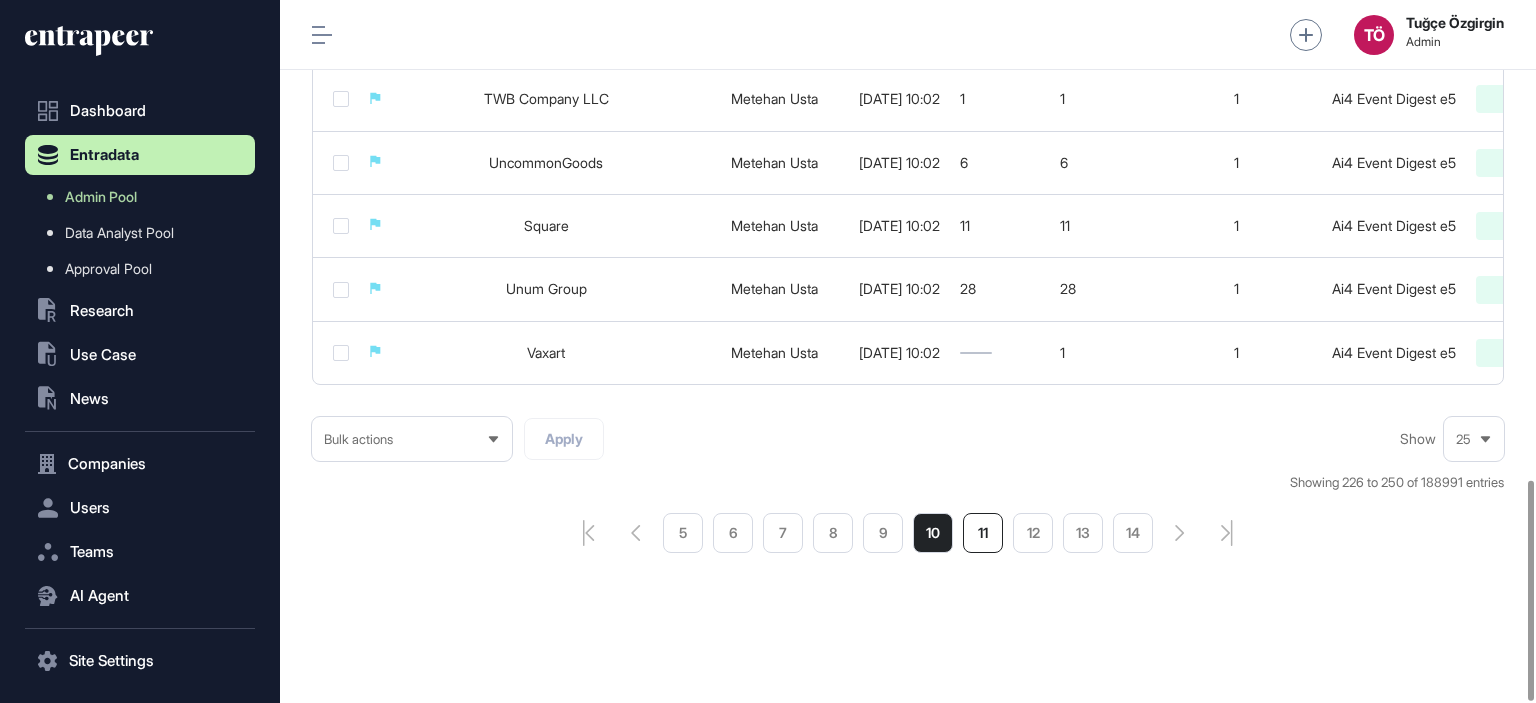 click on "11" at bounding box center (983, 533) 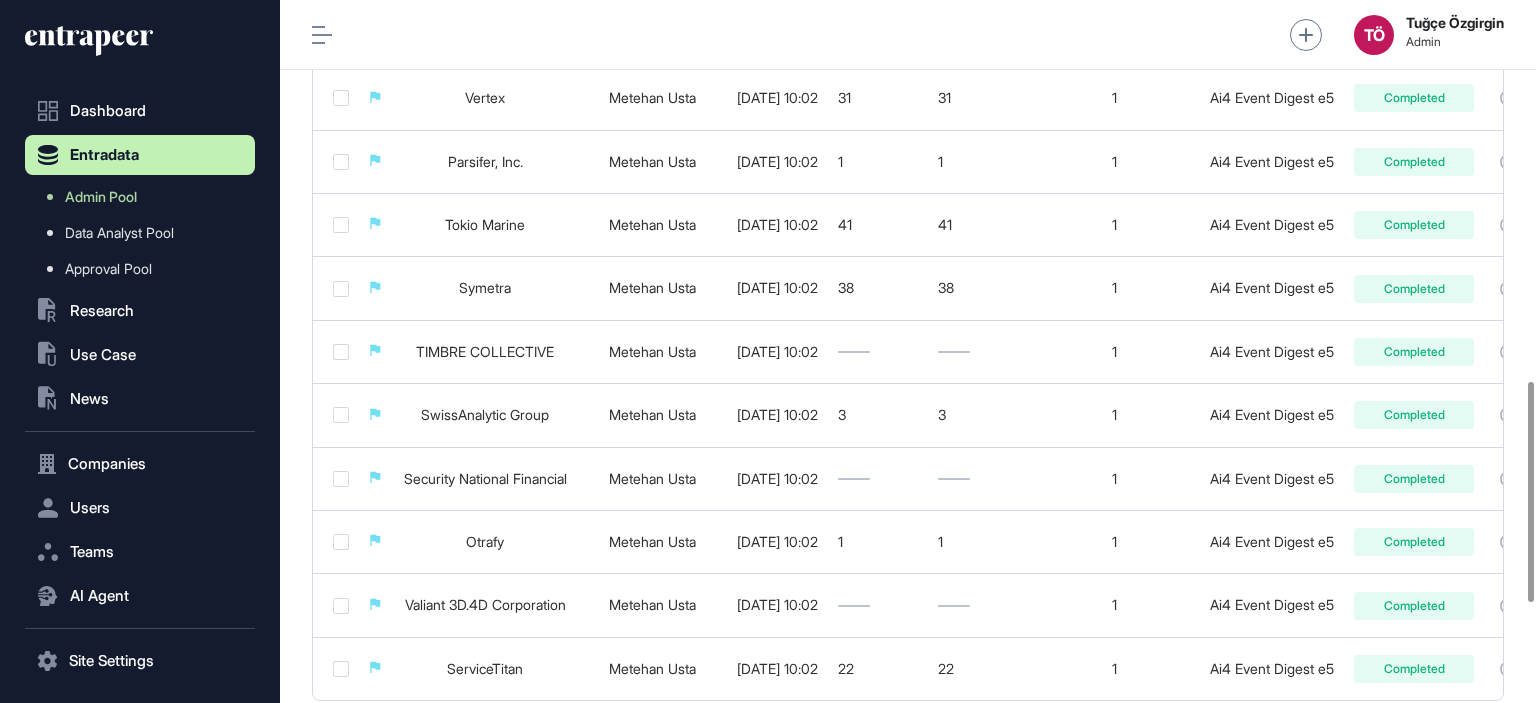 scroll, scrollTop: 1530, scrollLeft: 0, axis: vertical 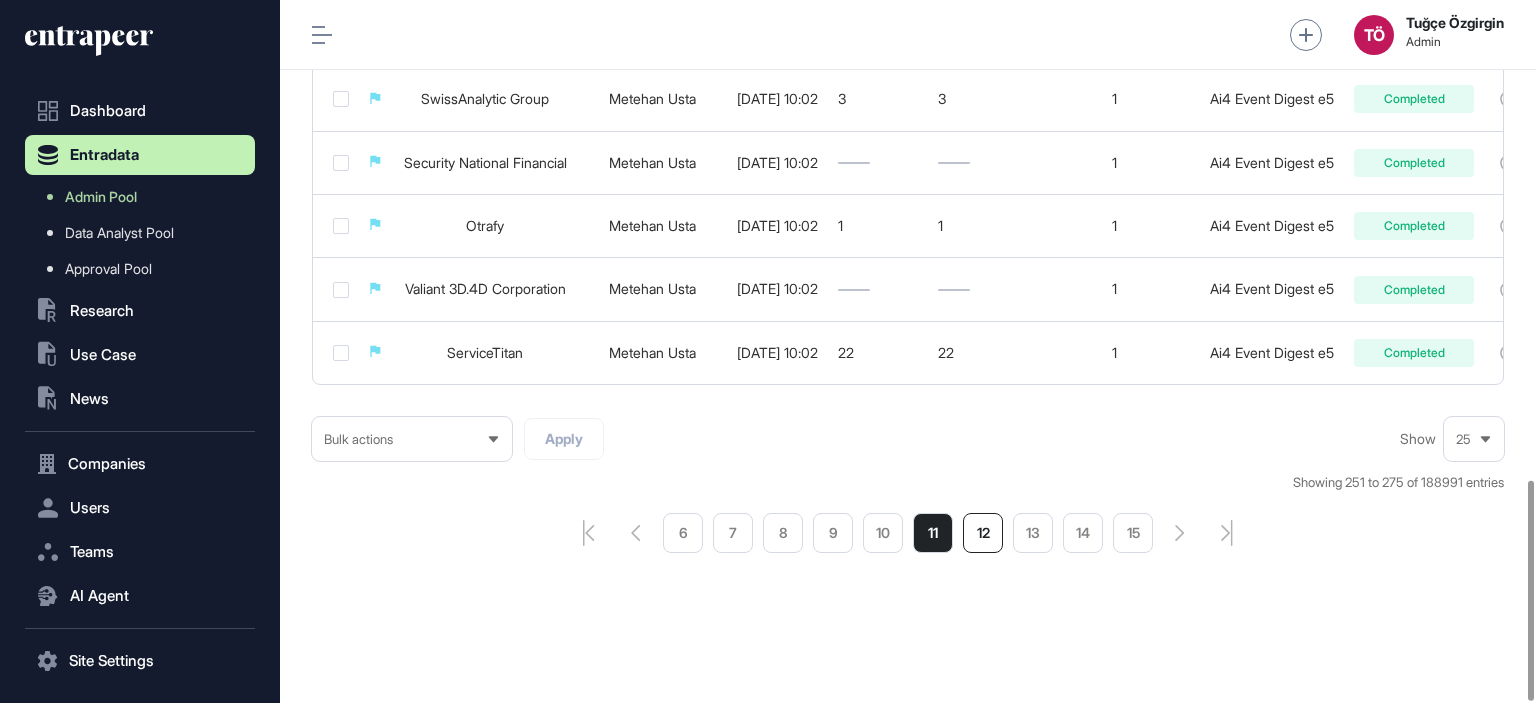 click on "12" at bounding box center [983, 533] 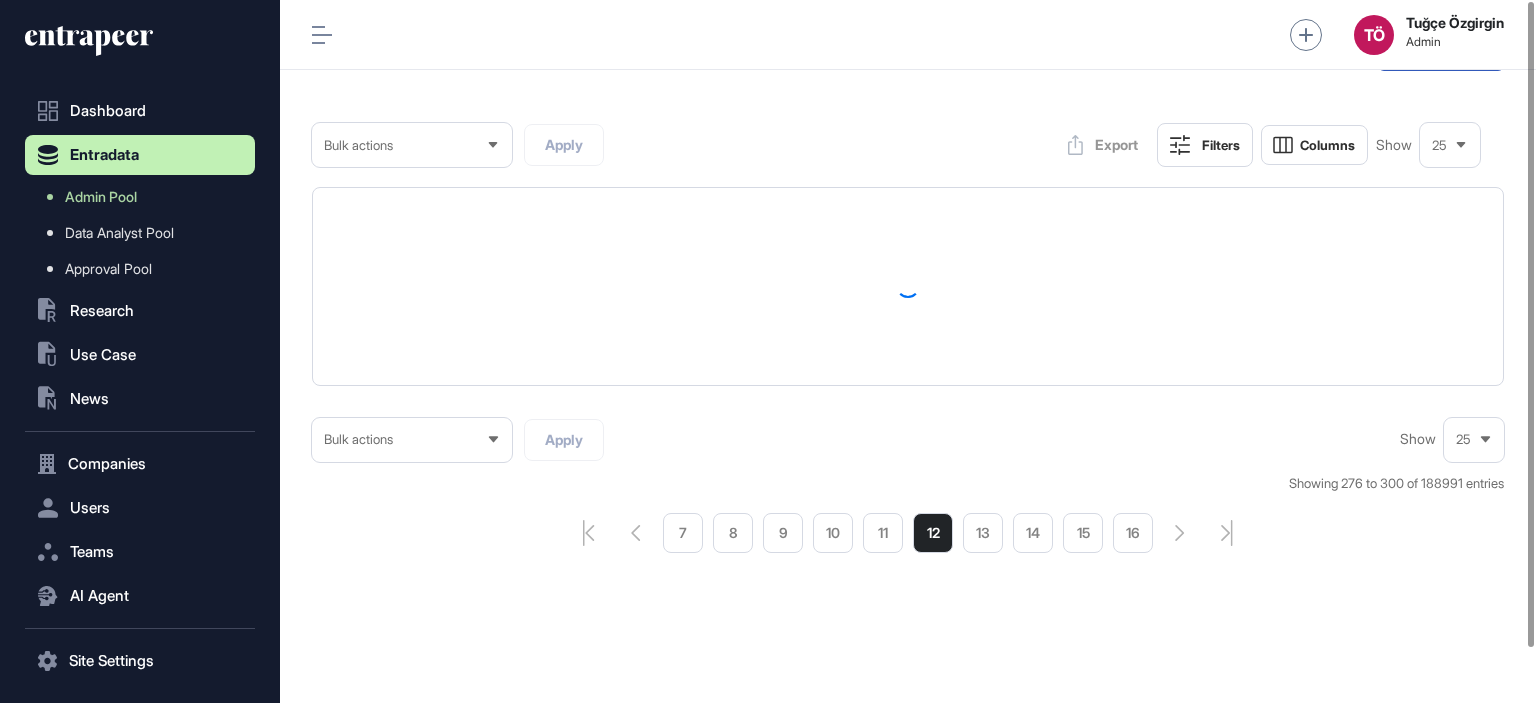 scroll, scrollTop: 0, scrollLeft: 0, axis: both 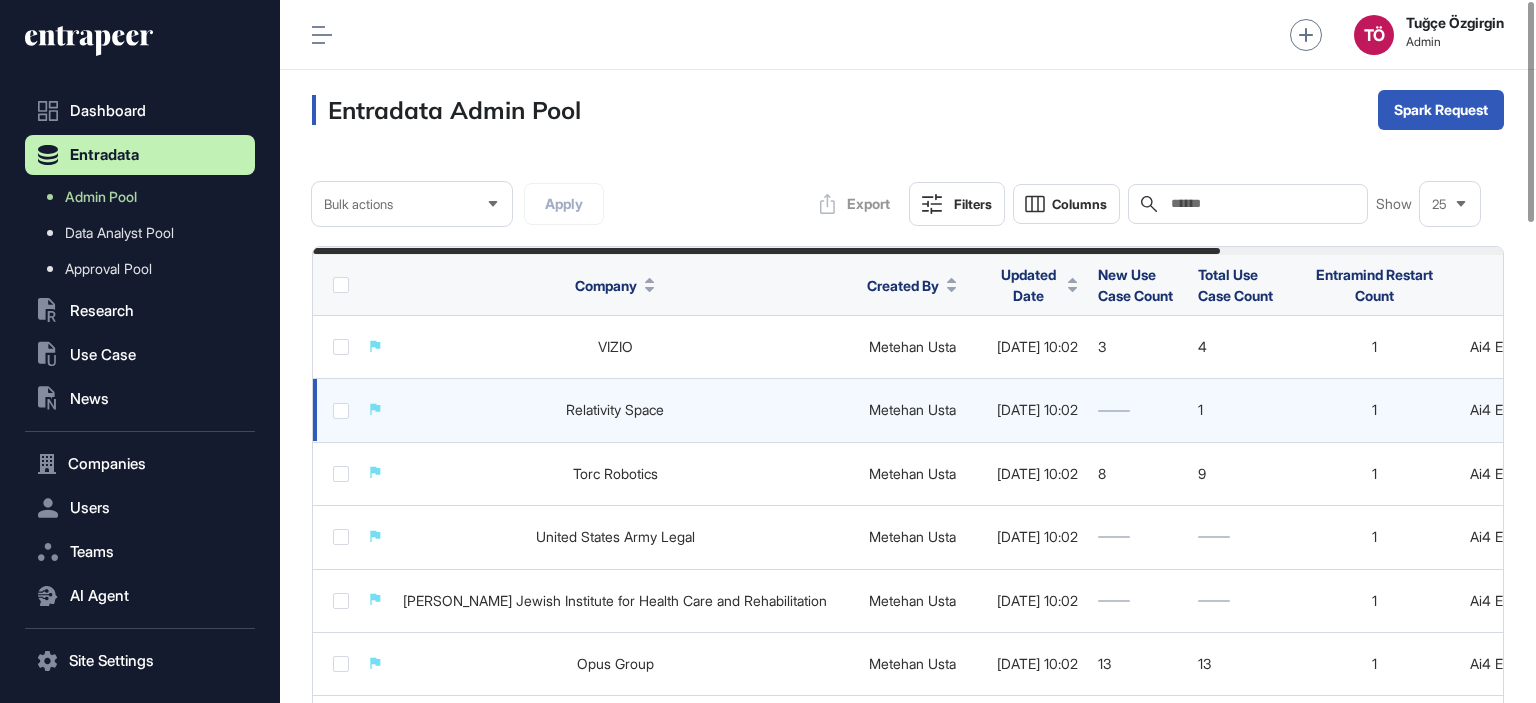 click on "Ai4 Event Digest e5" 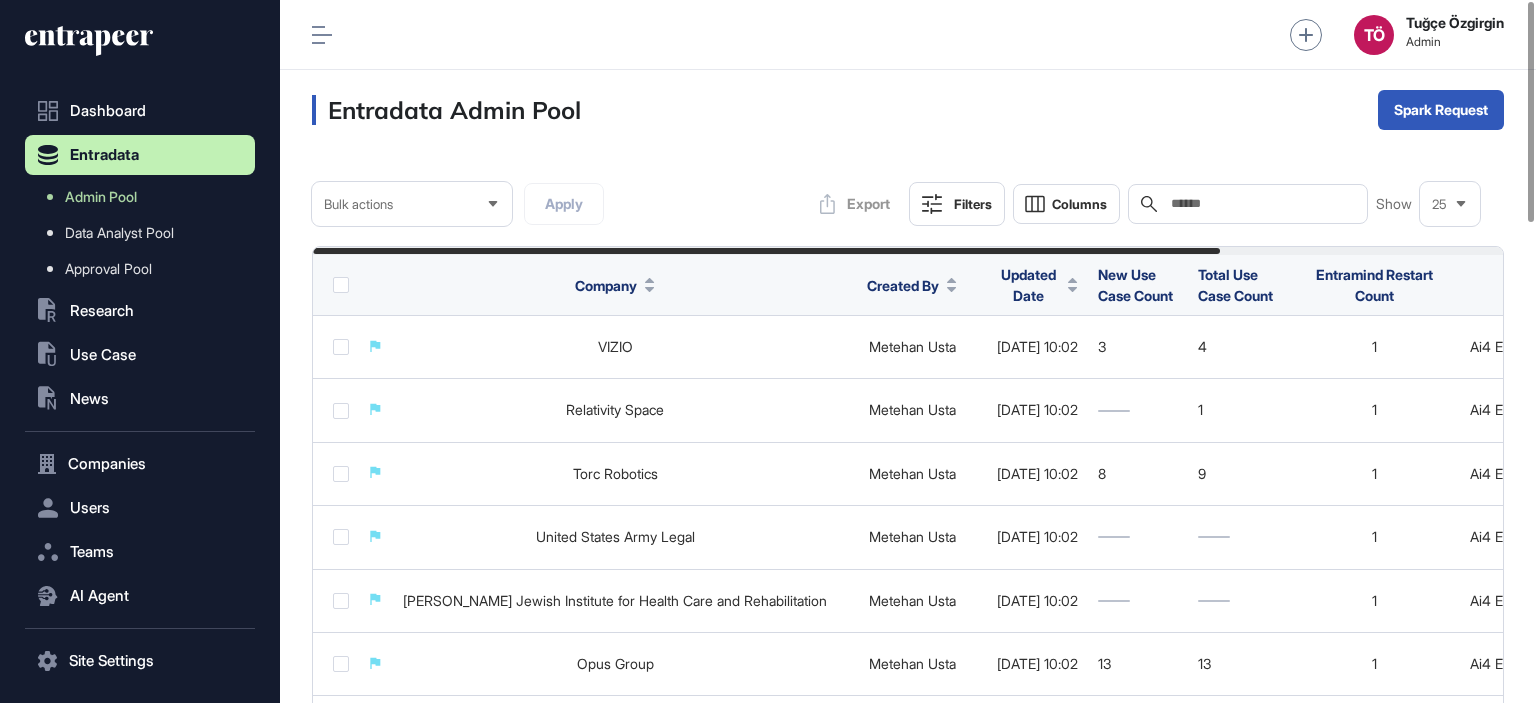 scroll, scrollTop: 0, scrollLeft: 370, axis: horizontal 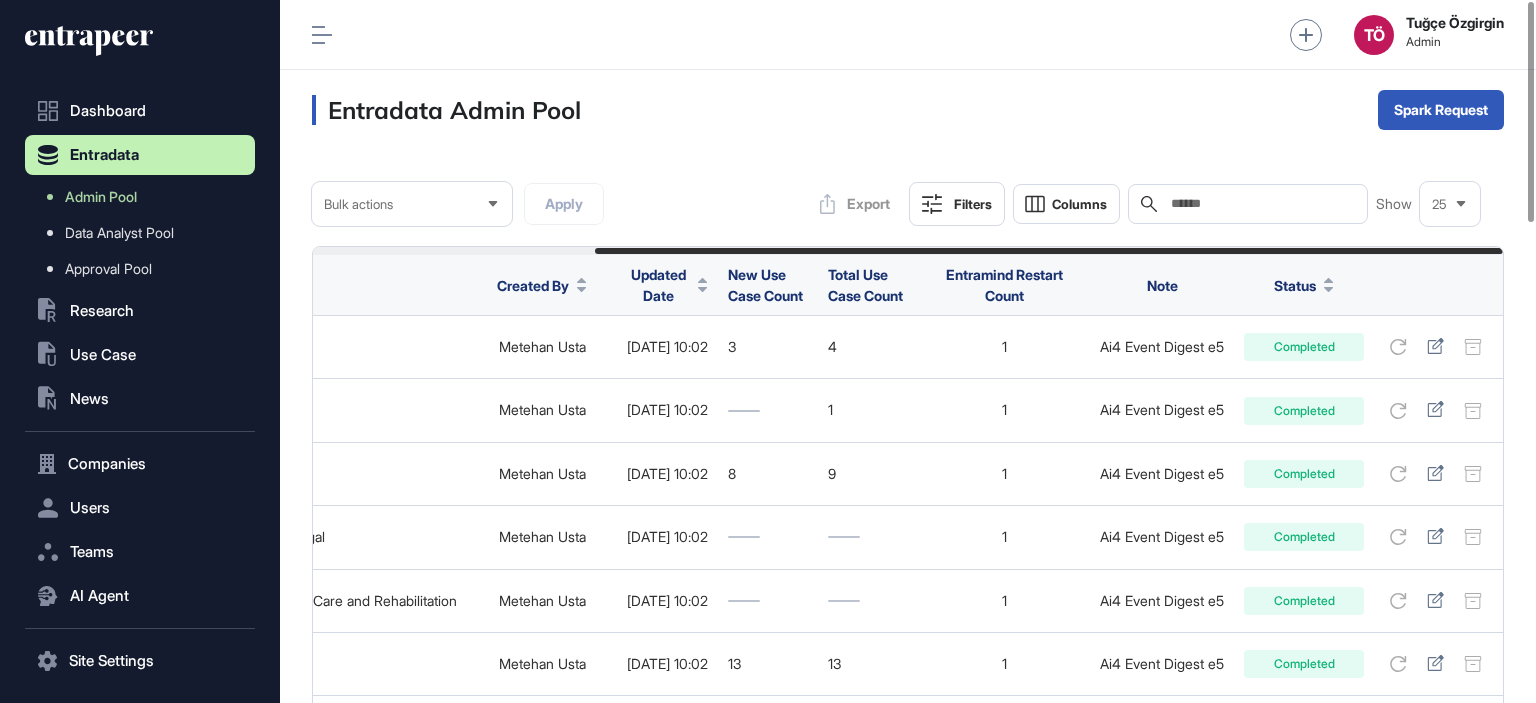 drag, startPoint x: 1460, startPoint y: 406, endPoint x: 1533, endPoint y: 407, distance: 73.00685 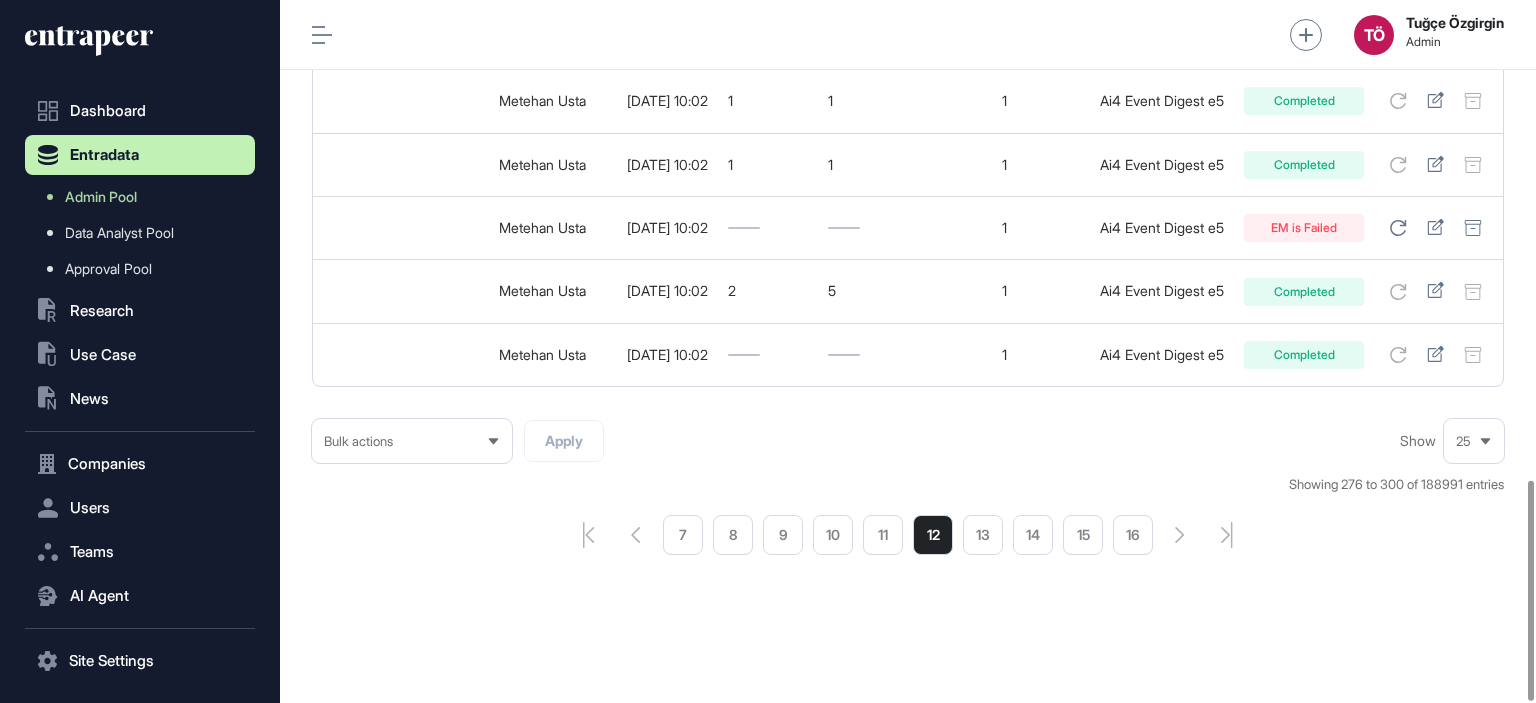 scroll, scrollTop: 1530, scrollLeft: 0, axis: vertical 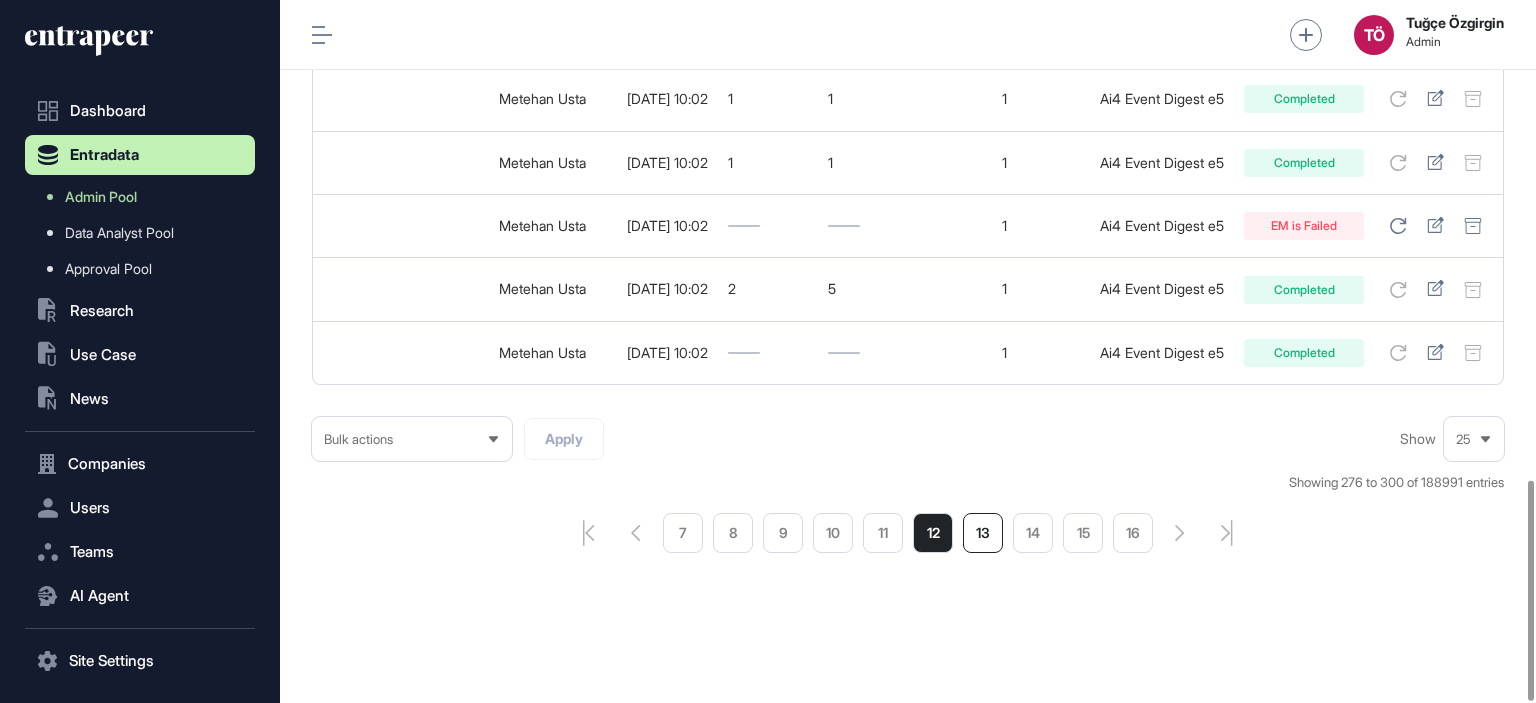 click on "13" at bounding box center (983, 533) 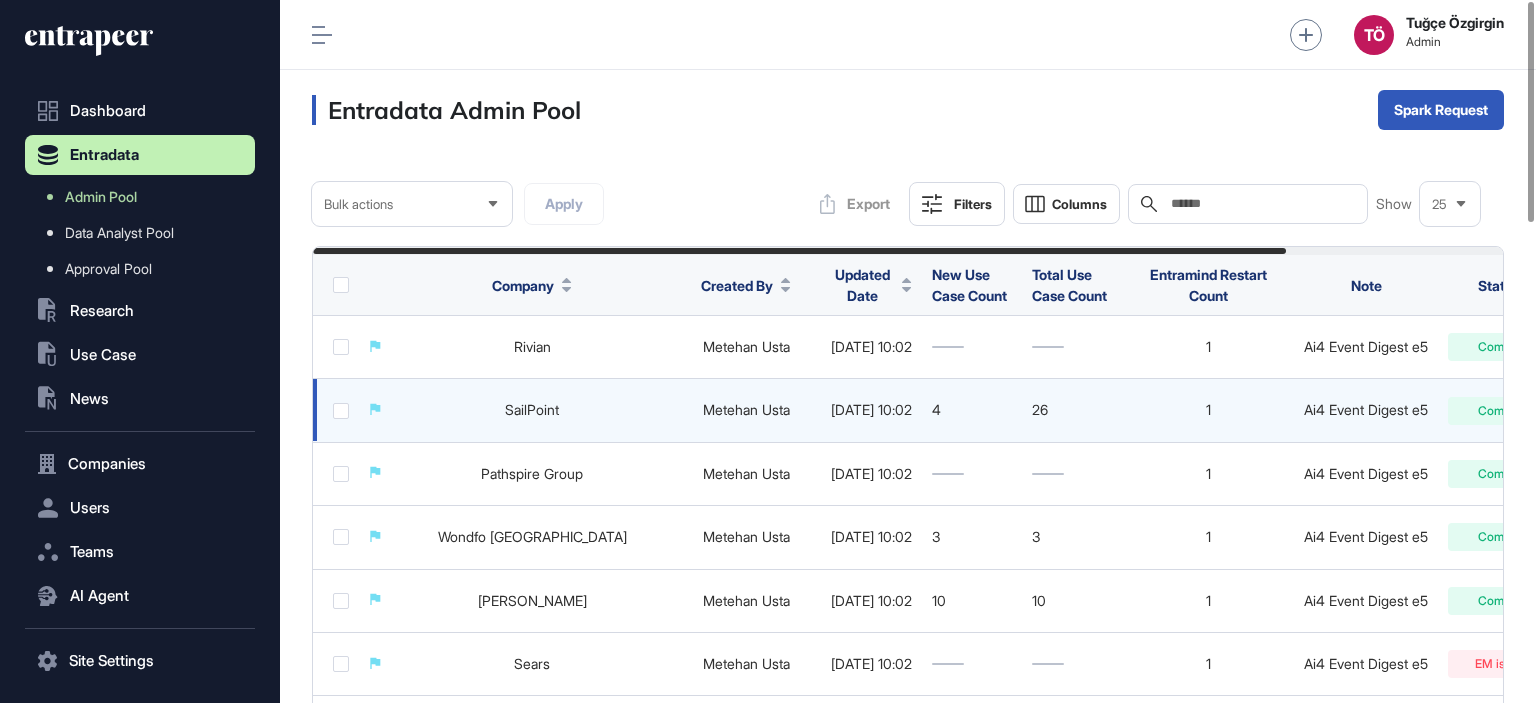 click on "26" 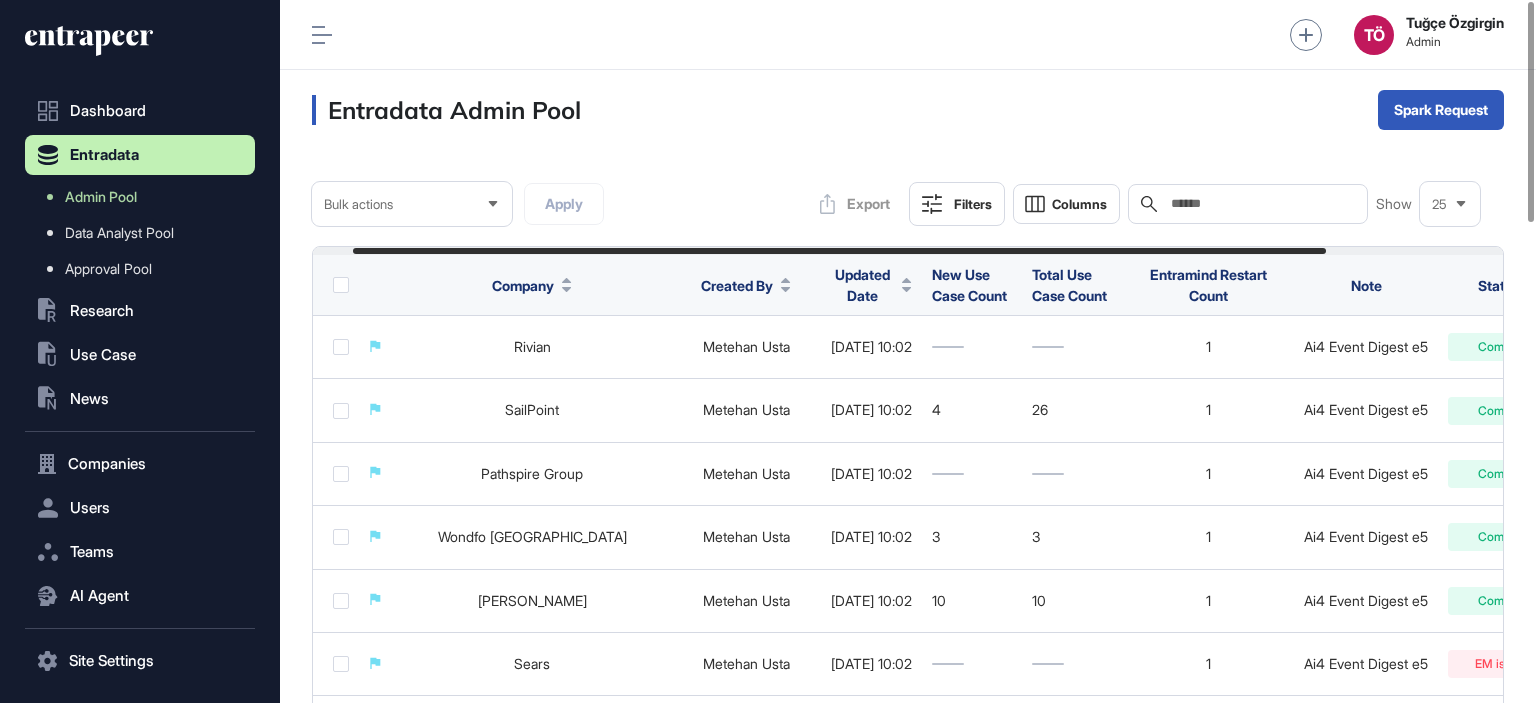 scroll, scrollTop: 0, scrollLeft: 264, axis: horizontal 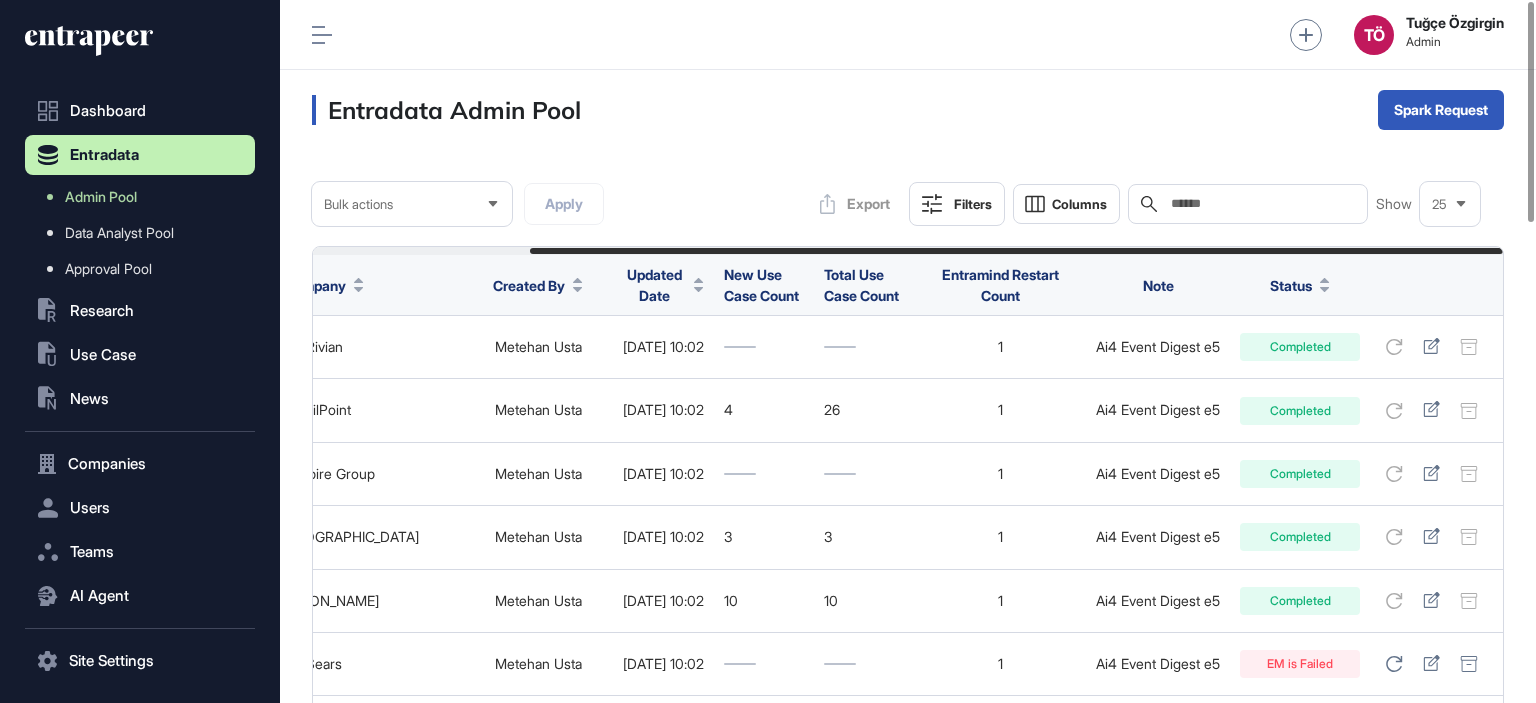 drag, startPoint x: 1318, startPoint y: 349, endPoint x: 1524, endPoint y: 357, distance: 206.15529 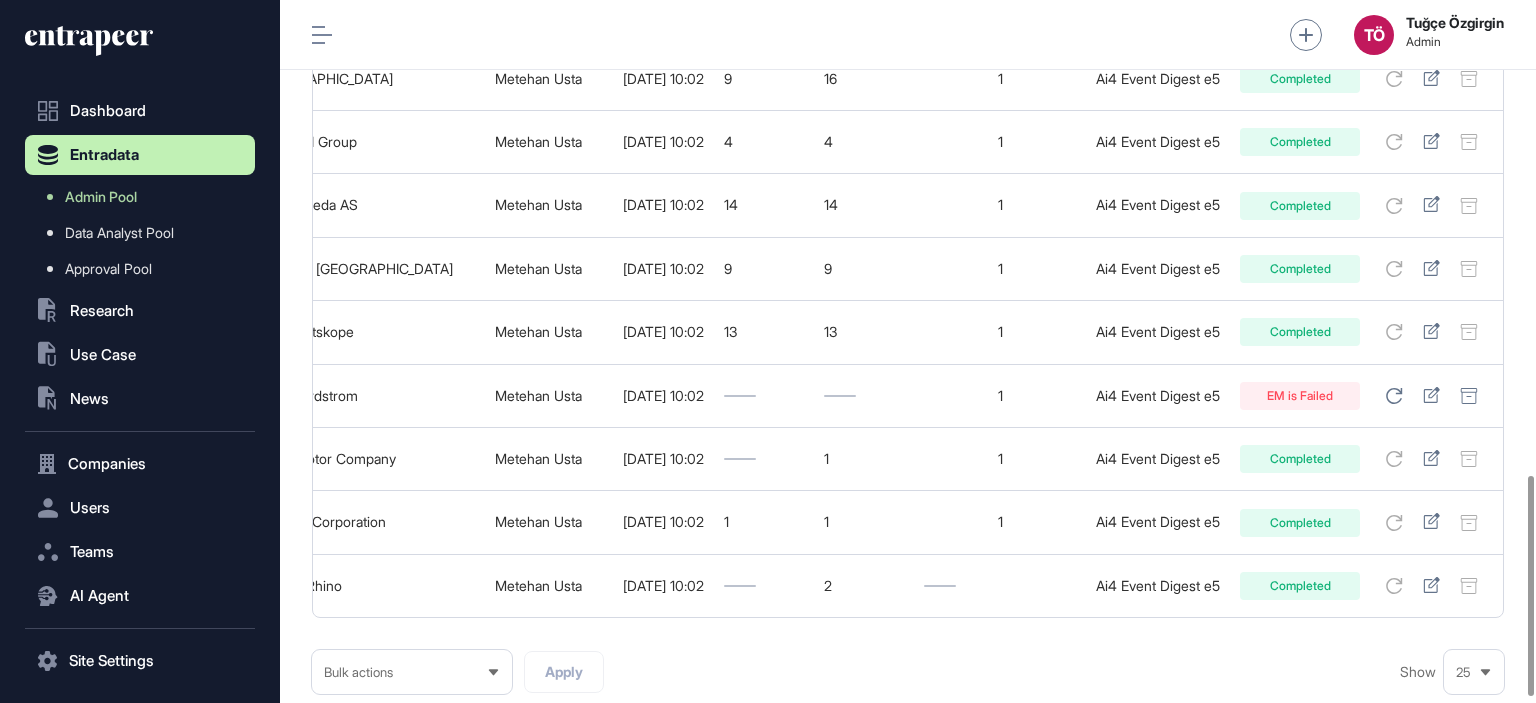 scroll, scrollTop: 1530, scrollLeft: 0, axis: vertical 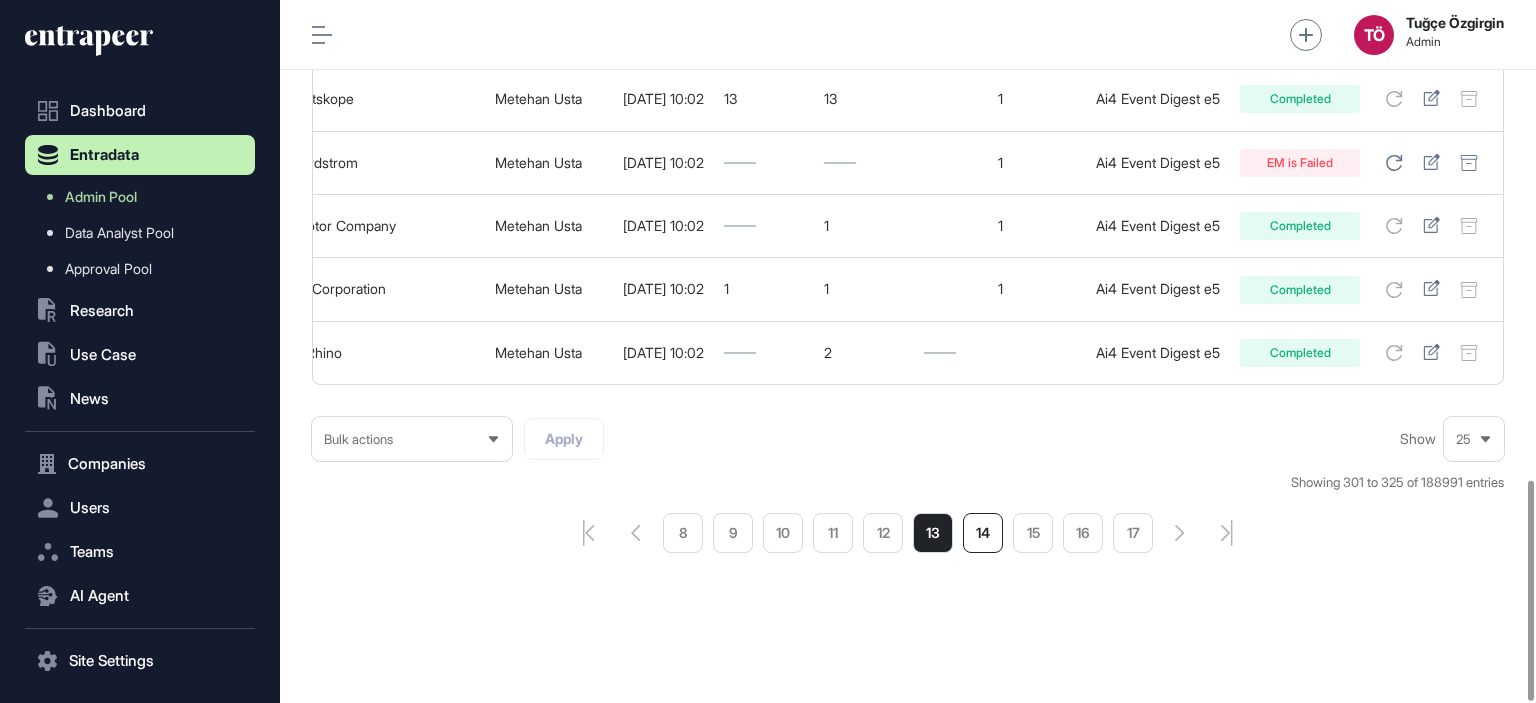 click on "14" at bounding box center (983, 533) 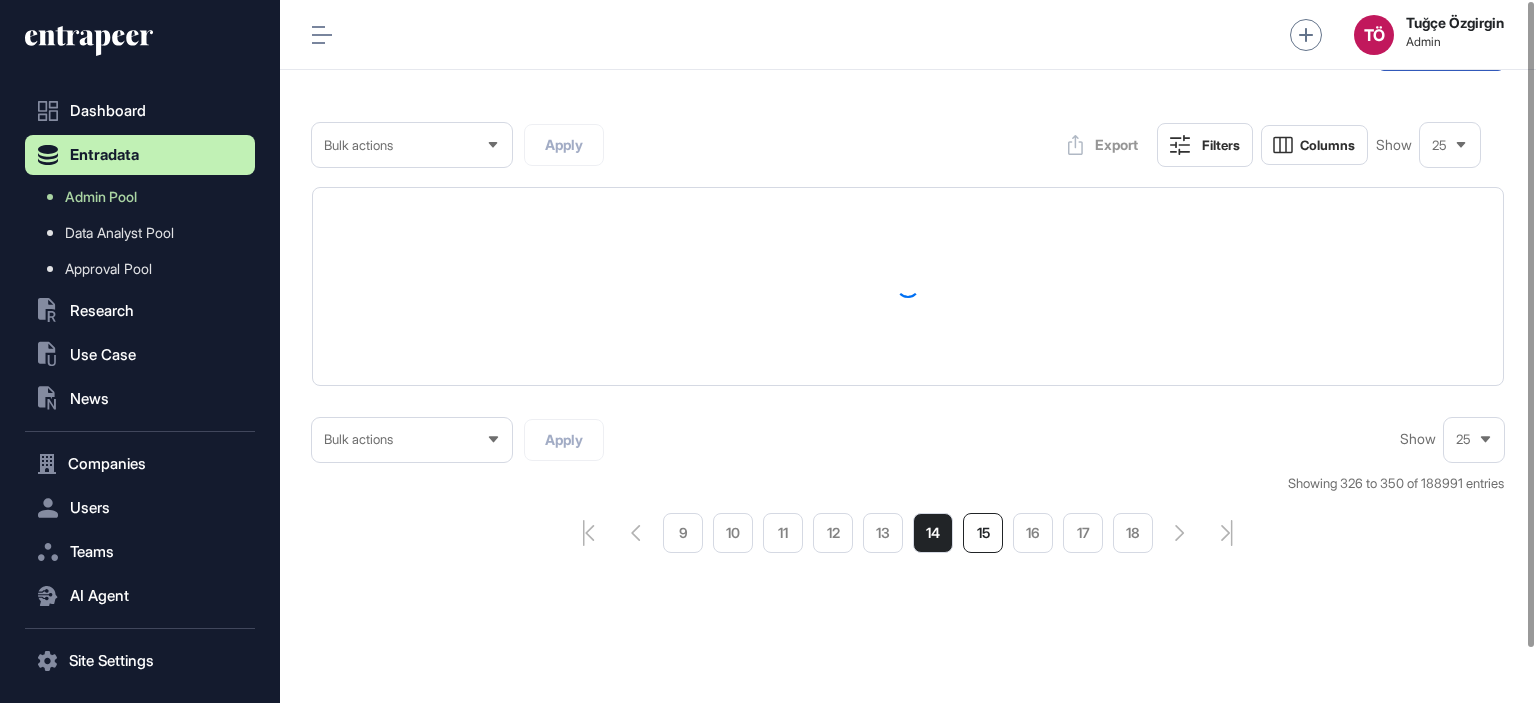 scroll, scrollTop: 0, scrollLeft: 0, axis: both 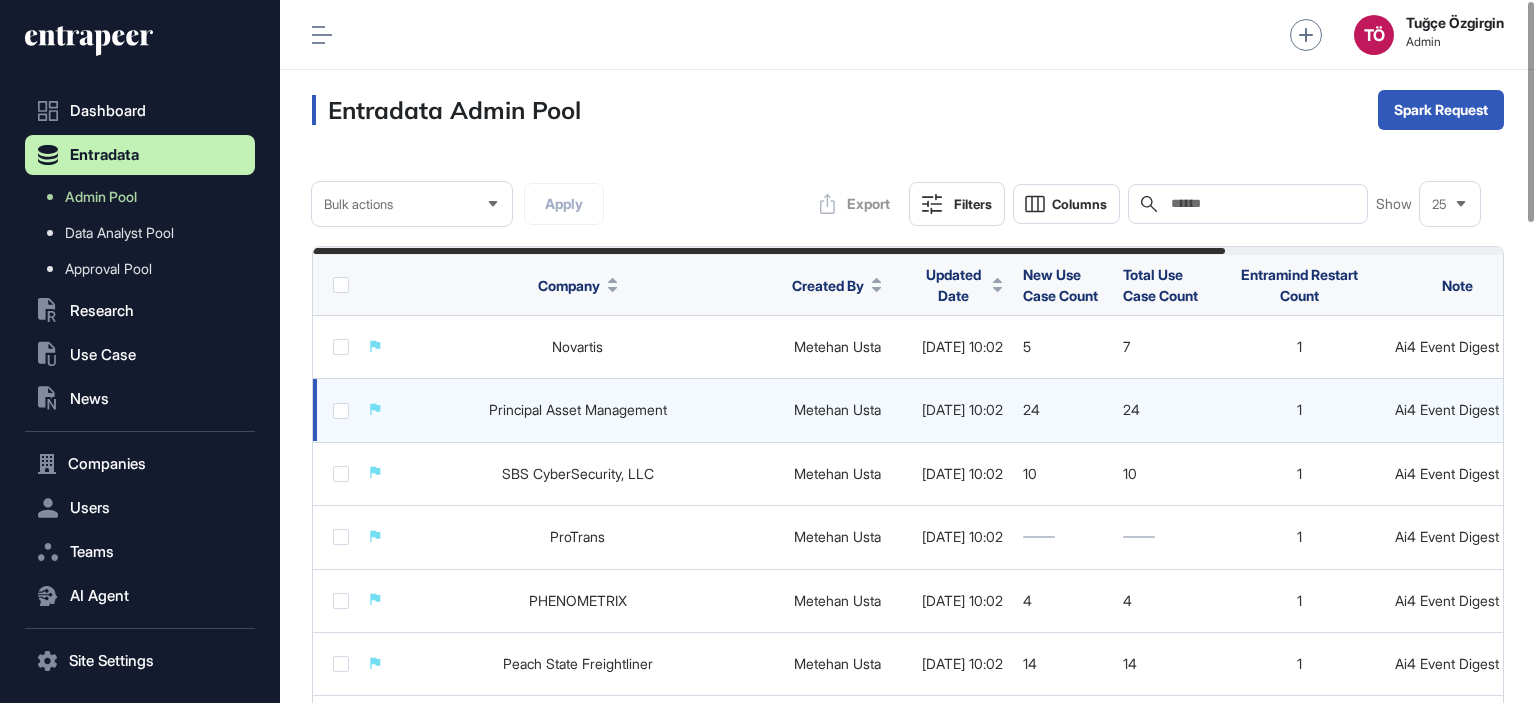 click on "24" 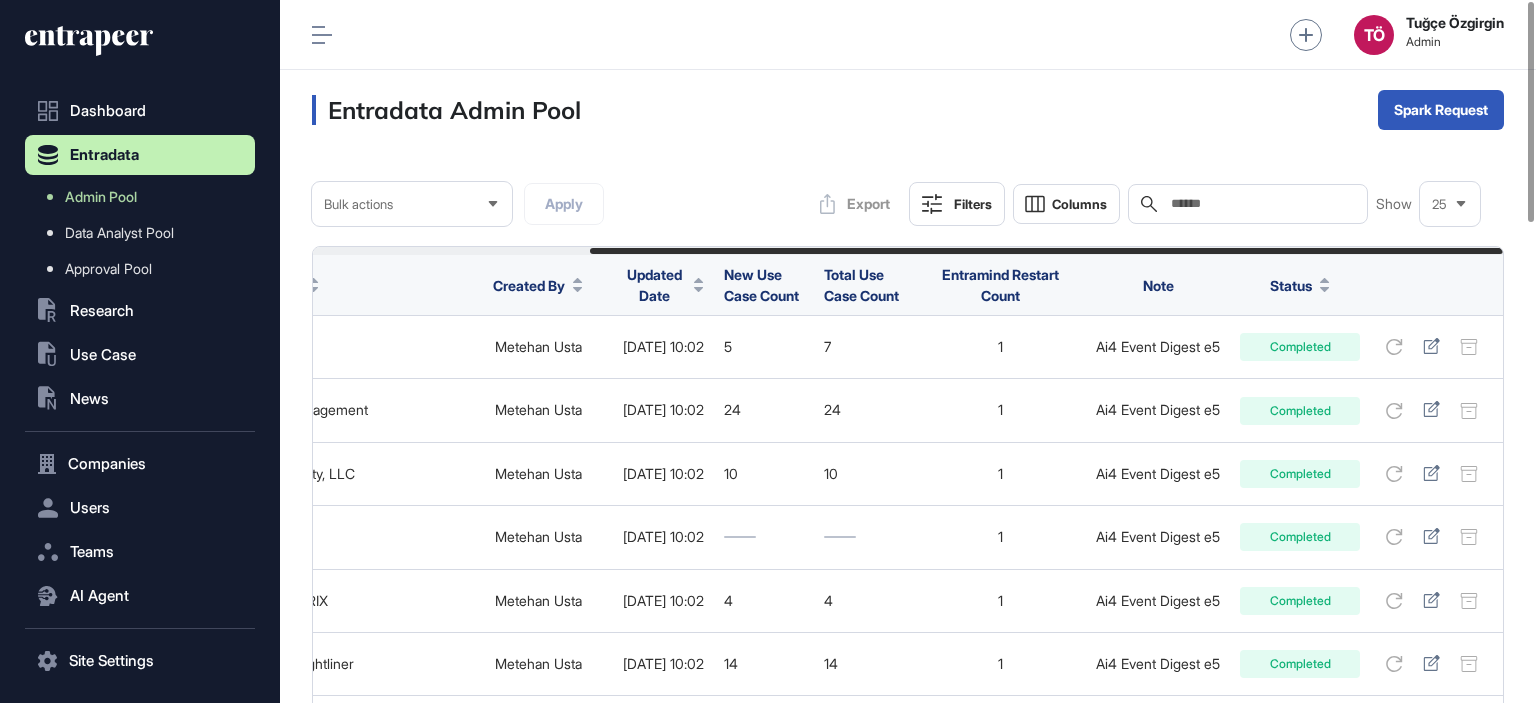 scroll, scrollTop: 0, scrollLeft: 361, axis: horizontal 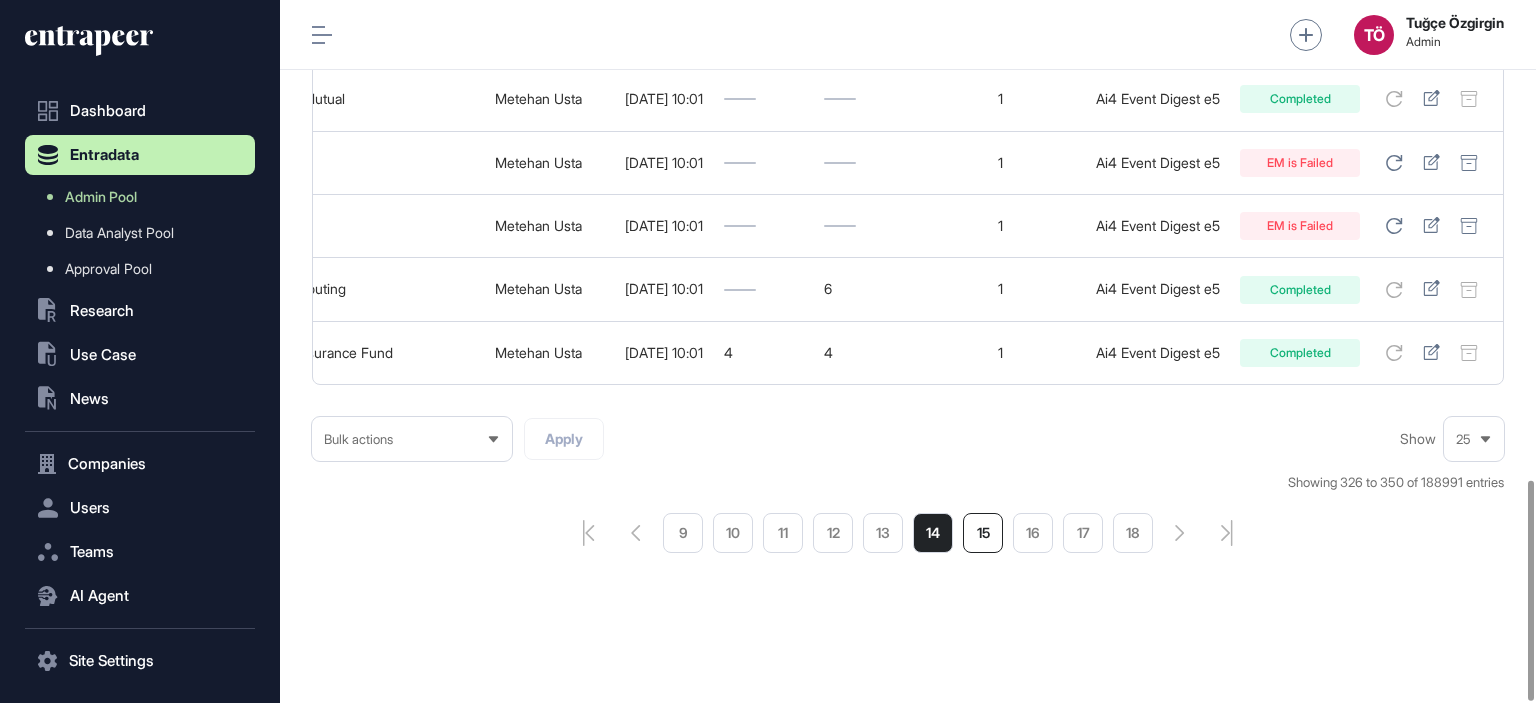 click on "15" at bounding box center [983, 533] 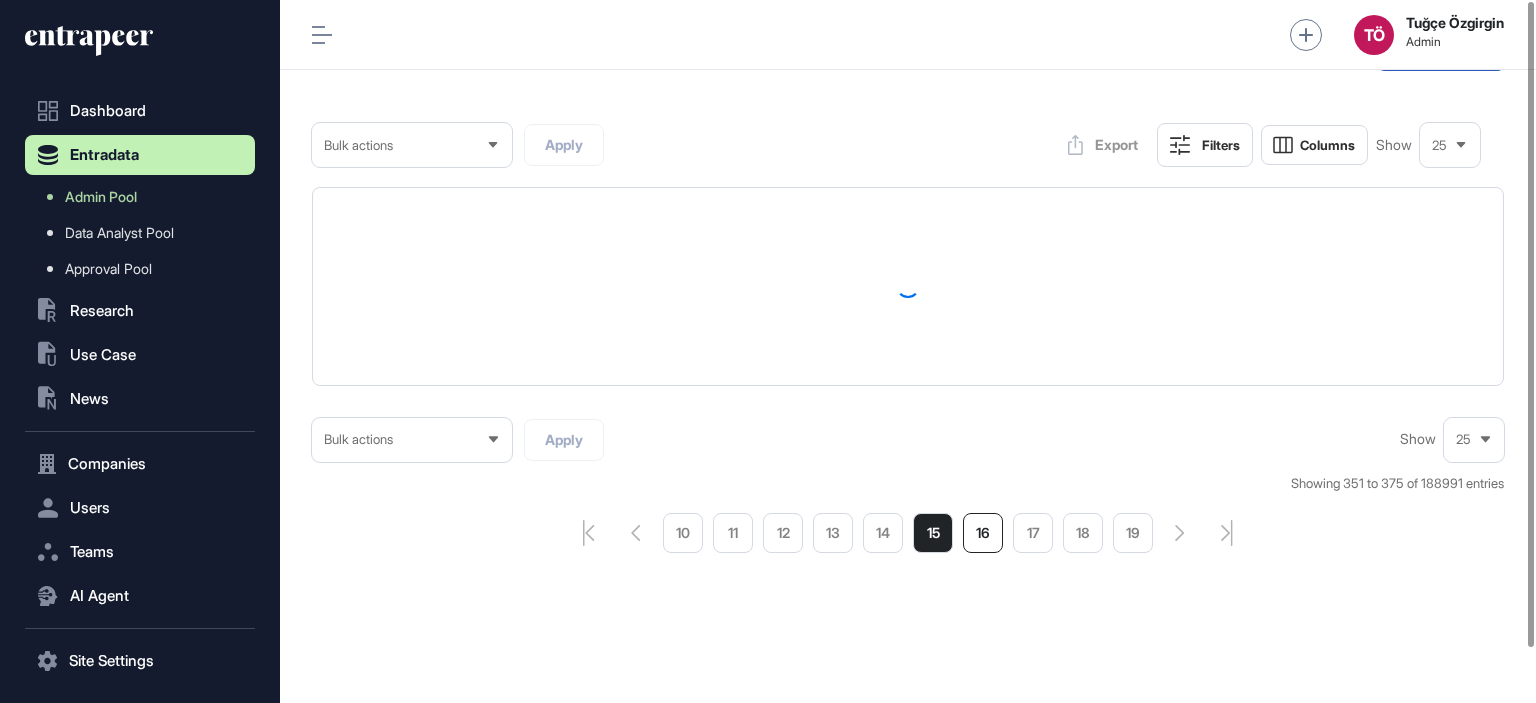 scroll, scrollTop: 0, scrollLeft: 0, axis: both 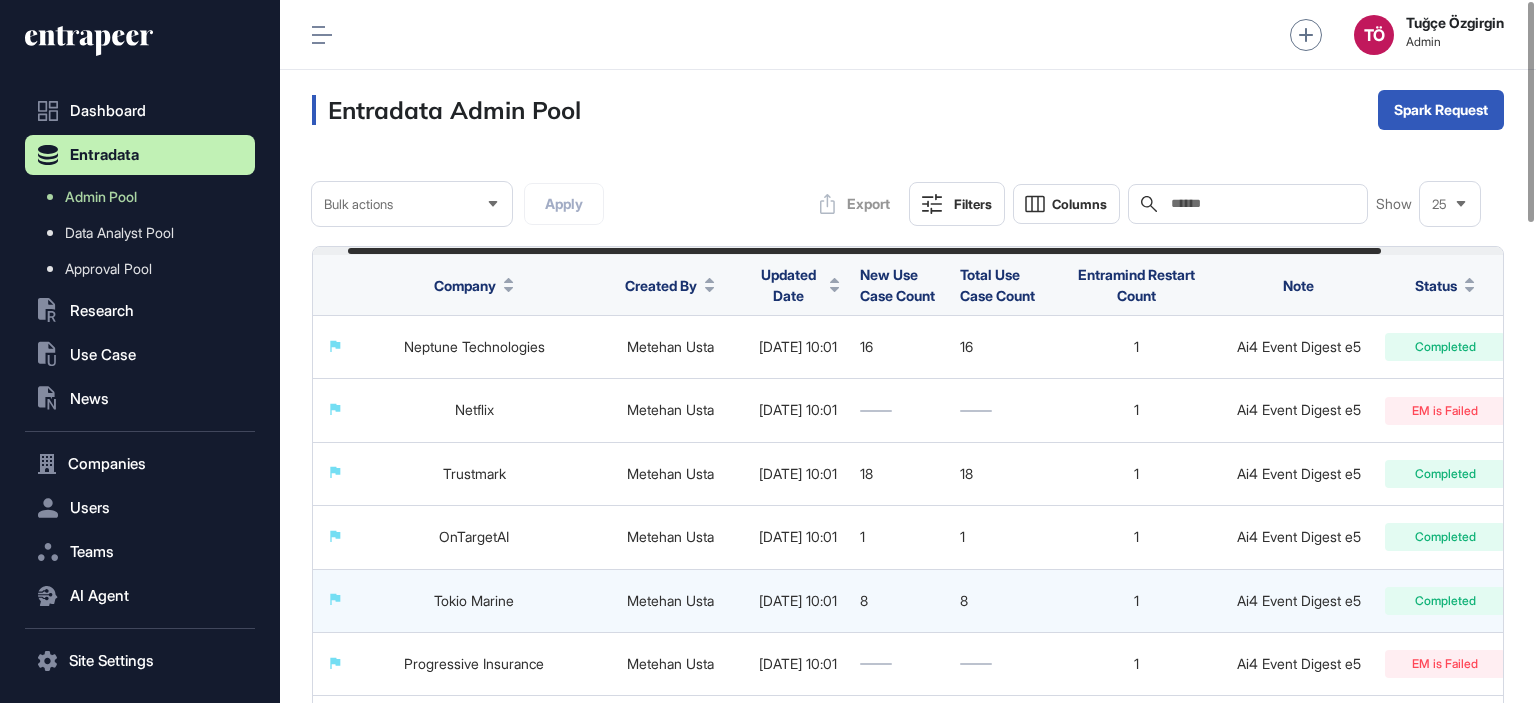 drag, startPoint x: 1314, startPoint y: 347, endPoint x: 1400, endPoint y: 576, distance: 244.61603 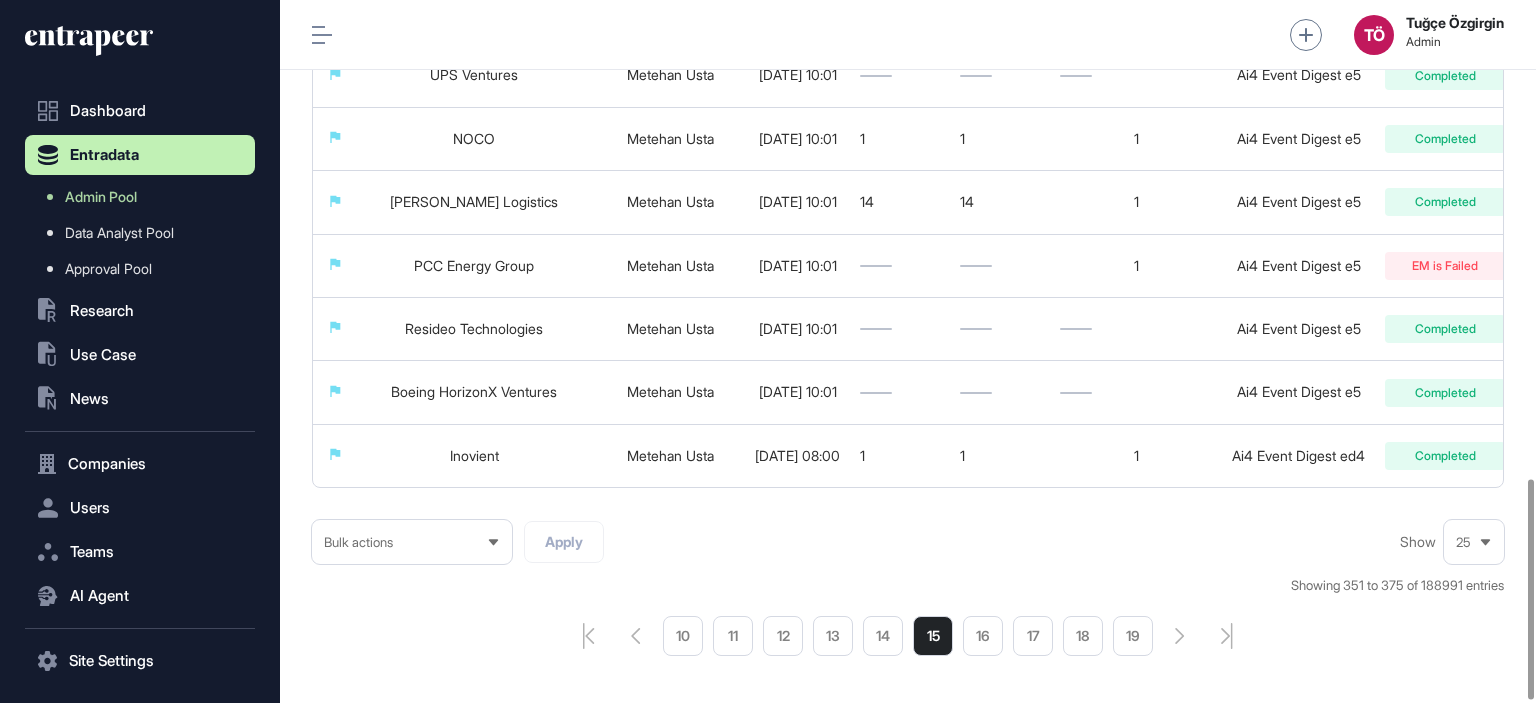 scroll, scrollTop: 1530, scrollLeft: 0, axis: vertical 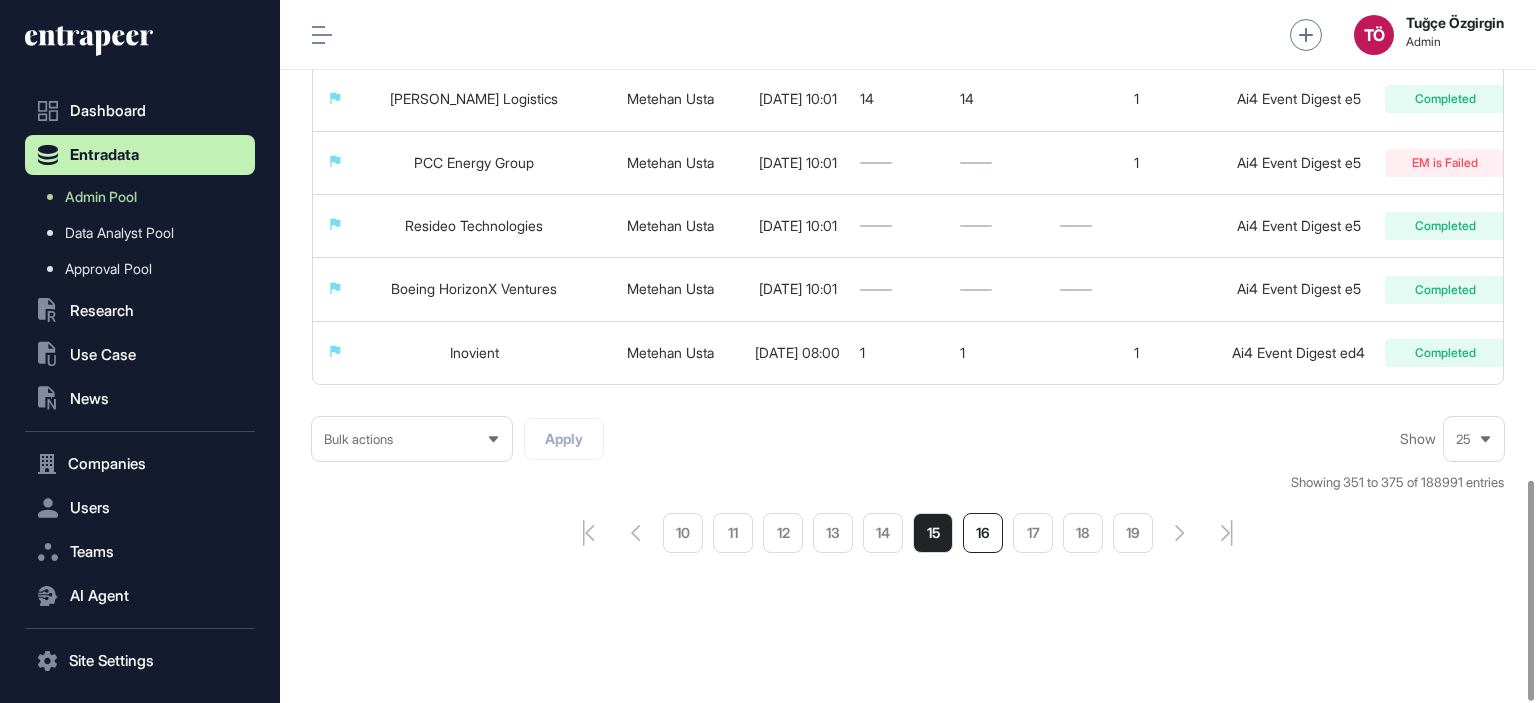 click on "16" at bounding box center [983, 533] 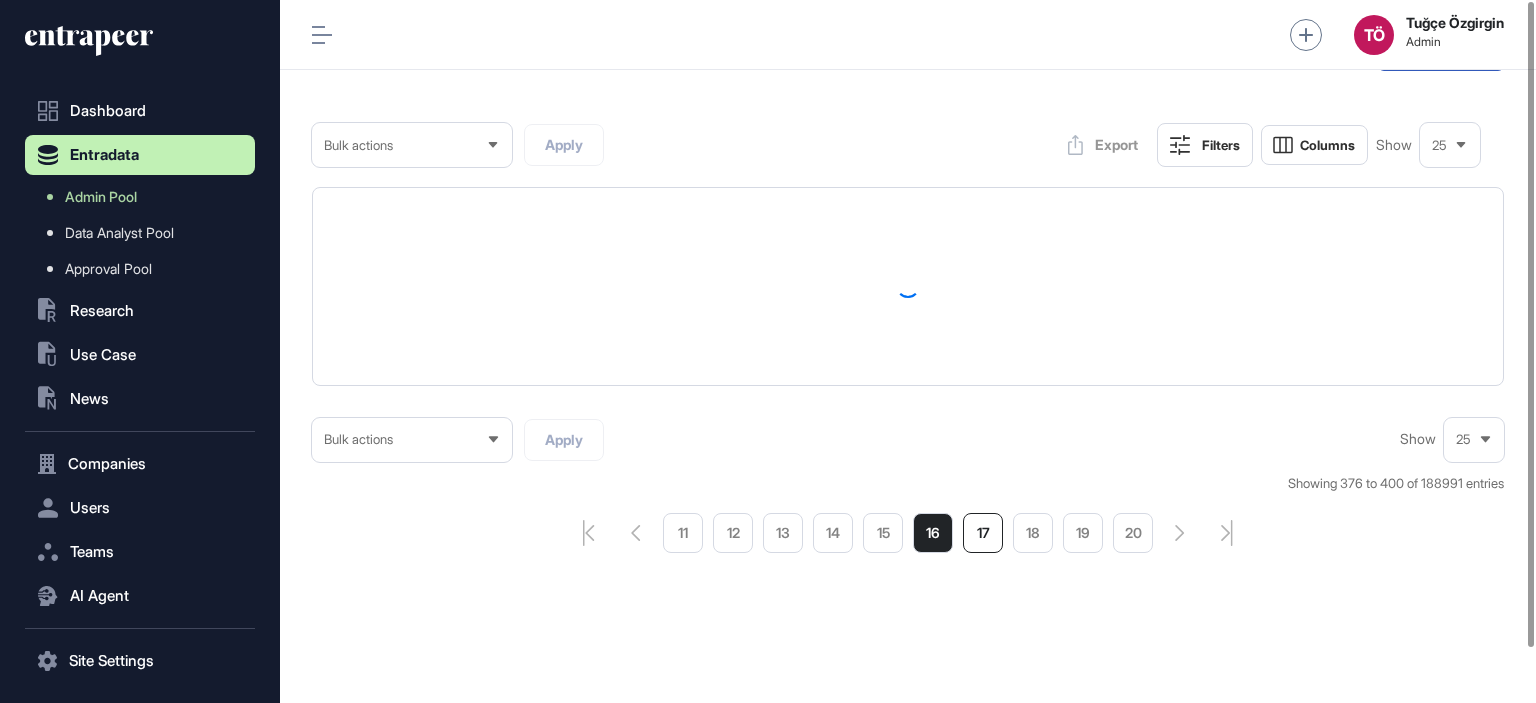 scroll, scrollTop: 0, scrollLeft: 0, axis: both 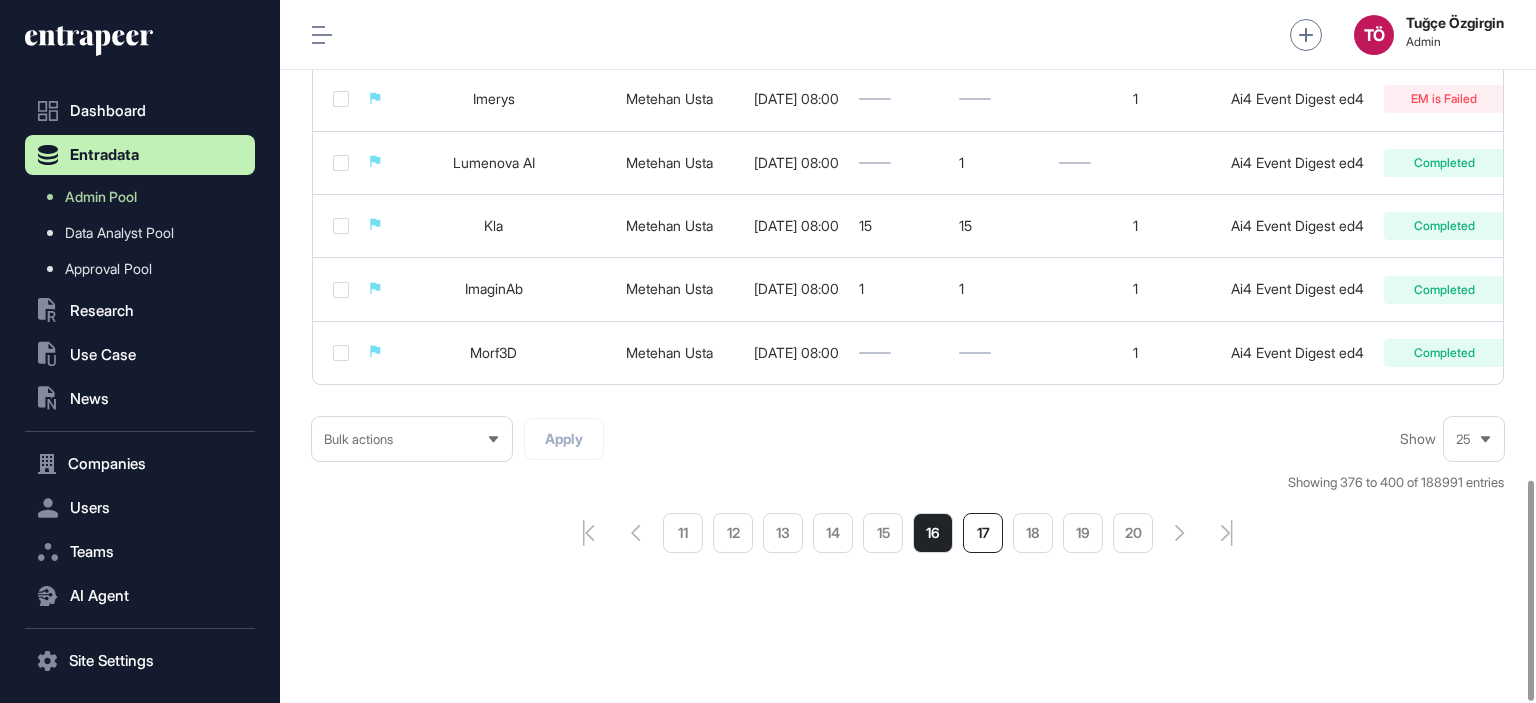 click on "17" at bounding box center [983, 533] 